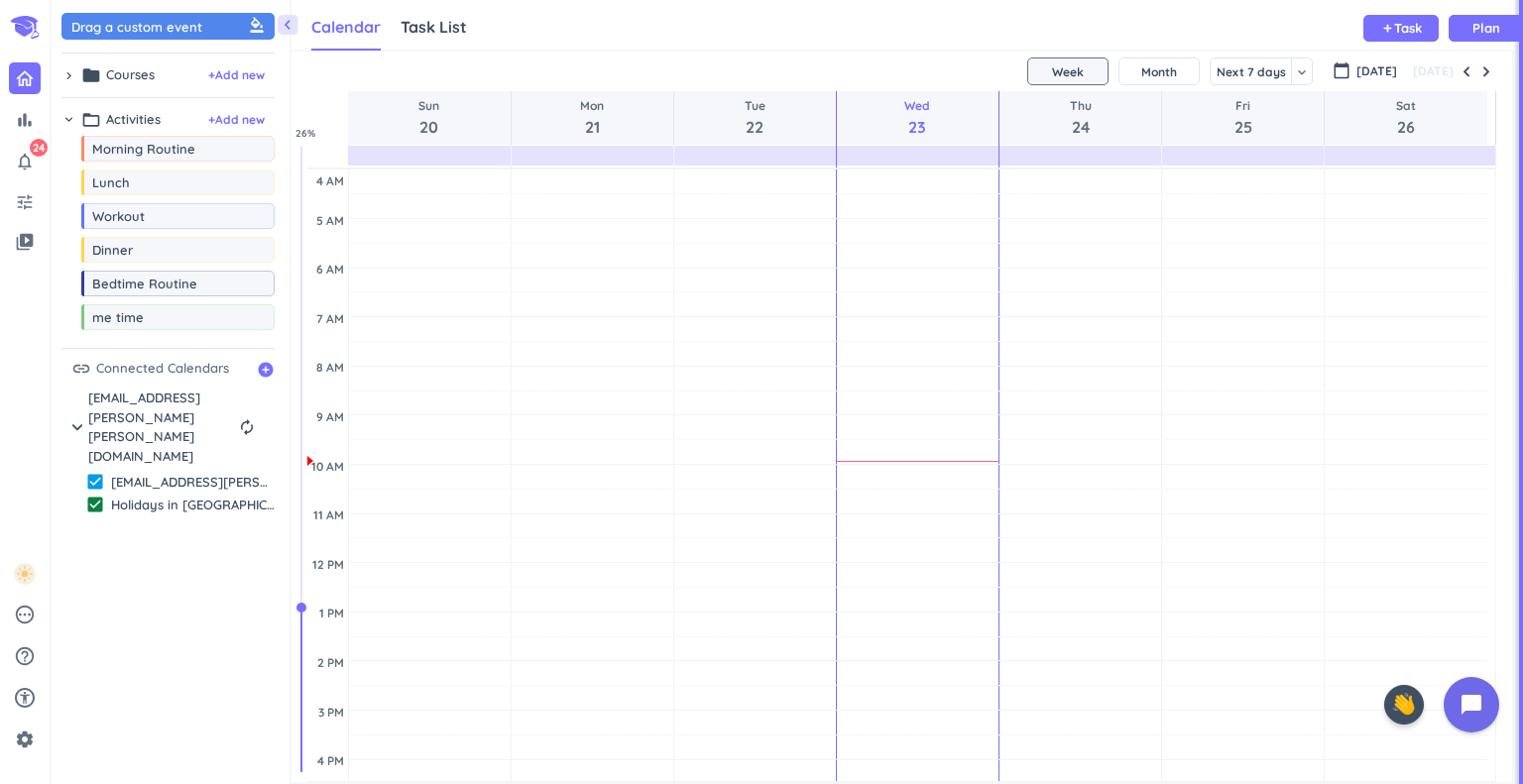 scroll, scrollTop: 0, scrollLeft: 0, axis: both 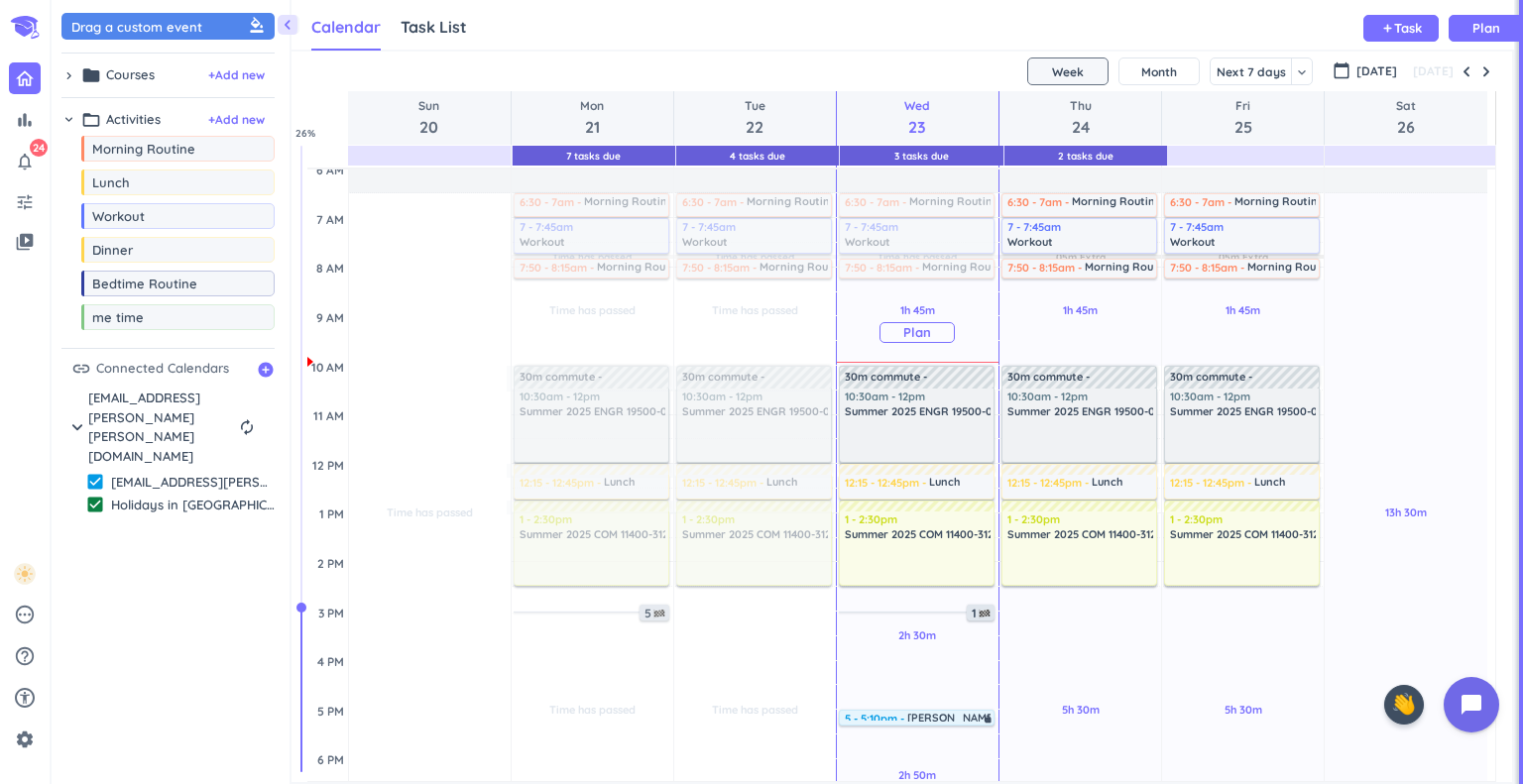 click on "Plan" at bounding box center (917, 332) 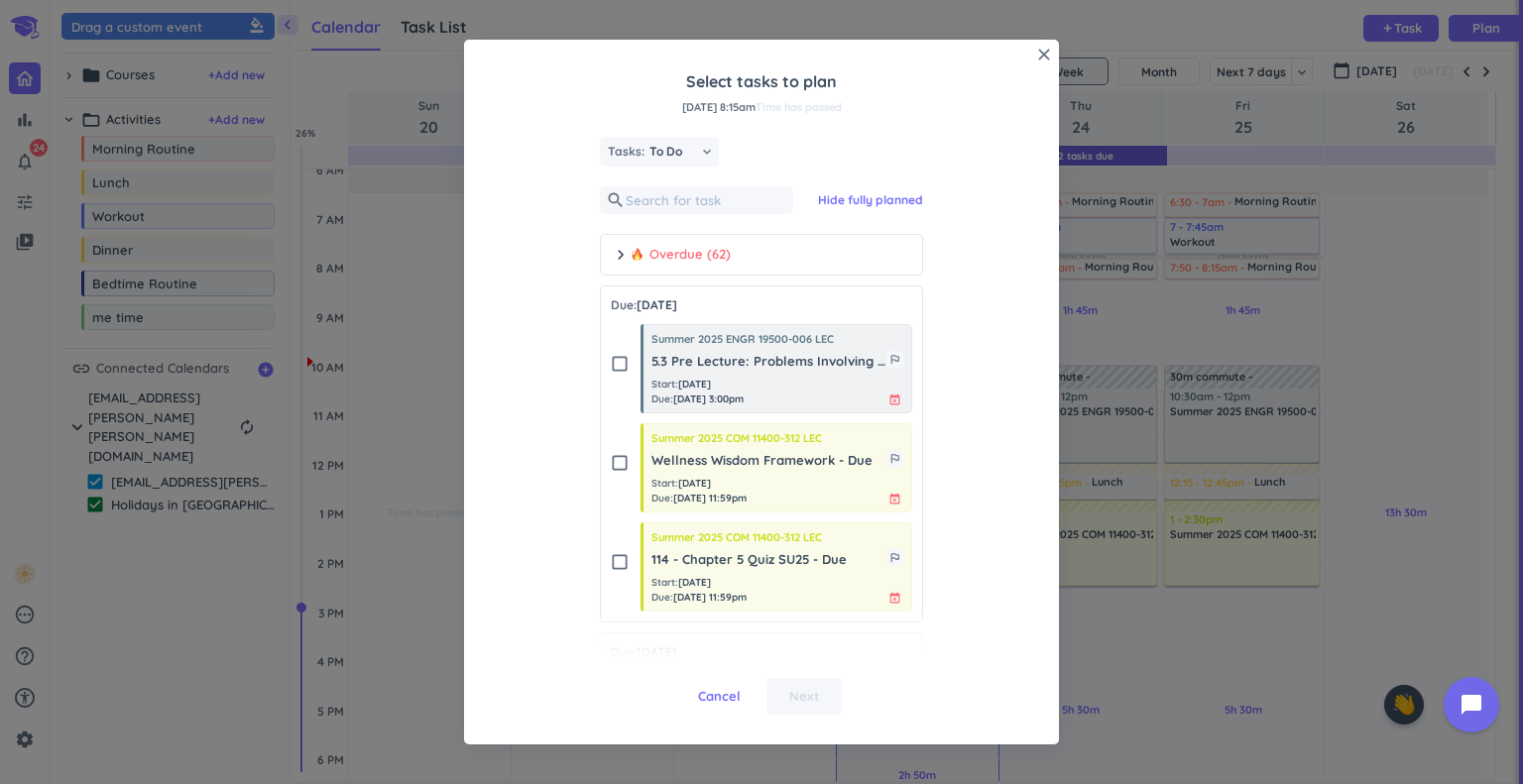 click on "close Select tasks to plan [DATE] 8:15am  Time has passed Tasks: To Do keyboard_arrow_down search Hide fully planned chevron_right Overdue (62) Due:  [DATE] check_box_outline_blank Summer 2025 ENGR 19500-006 LEC 5.3 Pre Lecture: Problems Involving Limiting Quantities - Due outlined_flag Start :  [DATE] Due :  [DATE] 3:00pm event_busy check_box_outline_blank Summer 2025 COM 11400-312 LEC Wellness Wisdom Framework - Due outlined_flag Start :  [DATE] Due :  [DATE] 11:59pm event_busy check_box_outline_blank Summer 2025 COM 11400-312 LEC 114 - Chapter 5 Quiz SU25 - Due outlined_flag Start :  [DATE] Due :  [DATE] 11:59pm event_busy Due:  [DATE] check_box_outline_blank Summer 2025 COM 11400-312 LEC 114 - Chapter 9 Quiz SU25 - Due outlined_flag Start :  [DATE] Due :  [DATE] 11:59pm event_busy check_box_outline_blank Summer 2025 ENGR 19500-006 LEC Quiz 2 - Due outlined_flag Start :  [DATE] Due :  [DATE] 11:59pm event_busy Due:  [DATE] check_box_outline_blank Summer 2025 ENGR 19500-006 LEC Start" at bounding box center [762, 392] 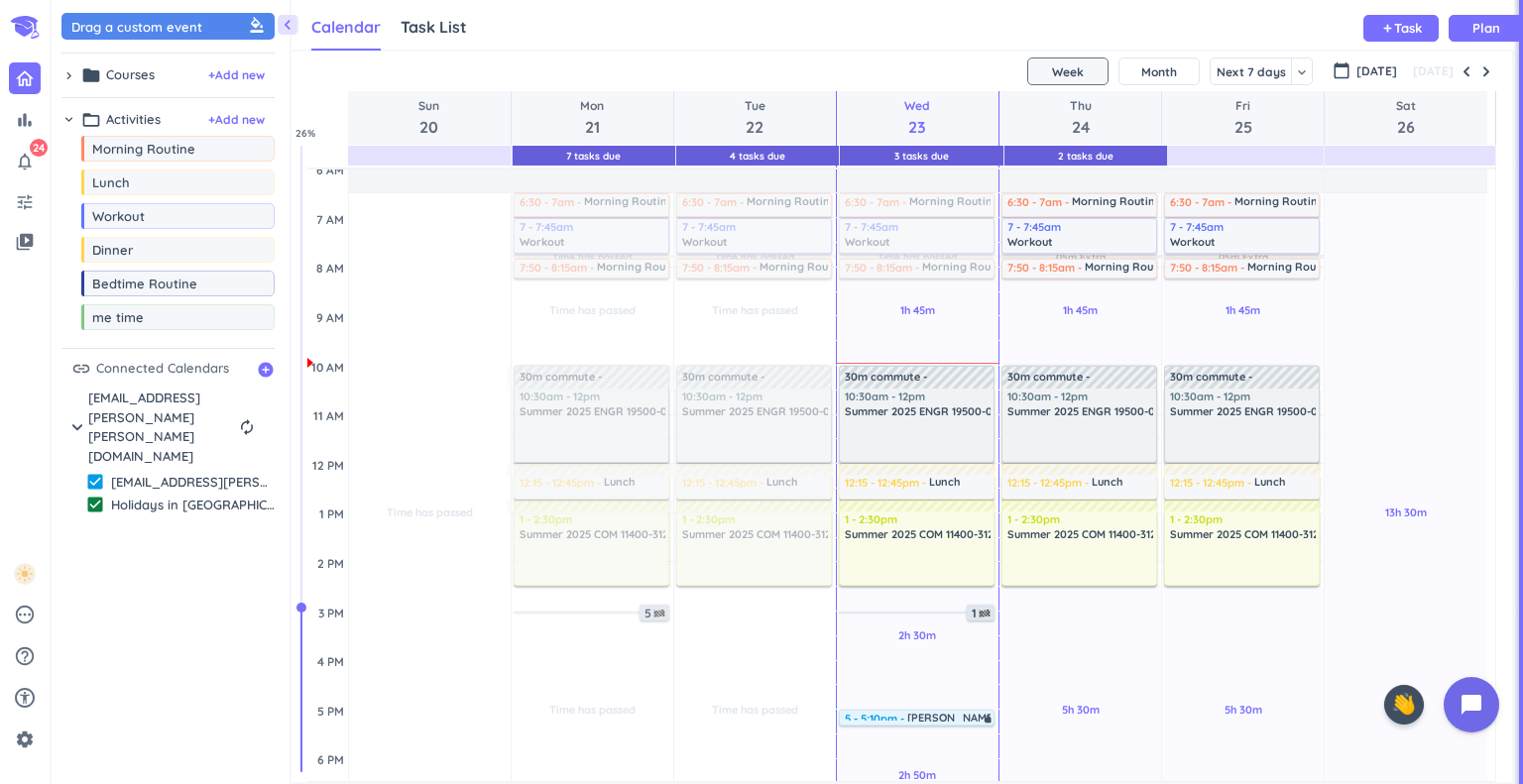 click on "Thu 24" at bounding box center (1080, 118) 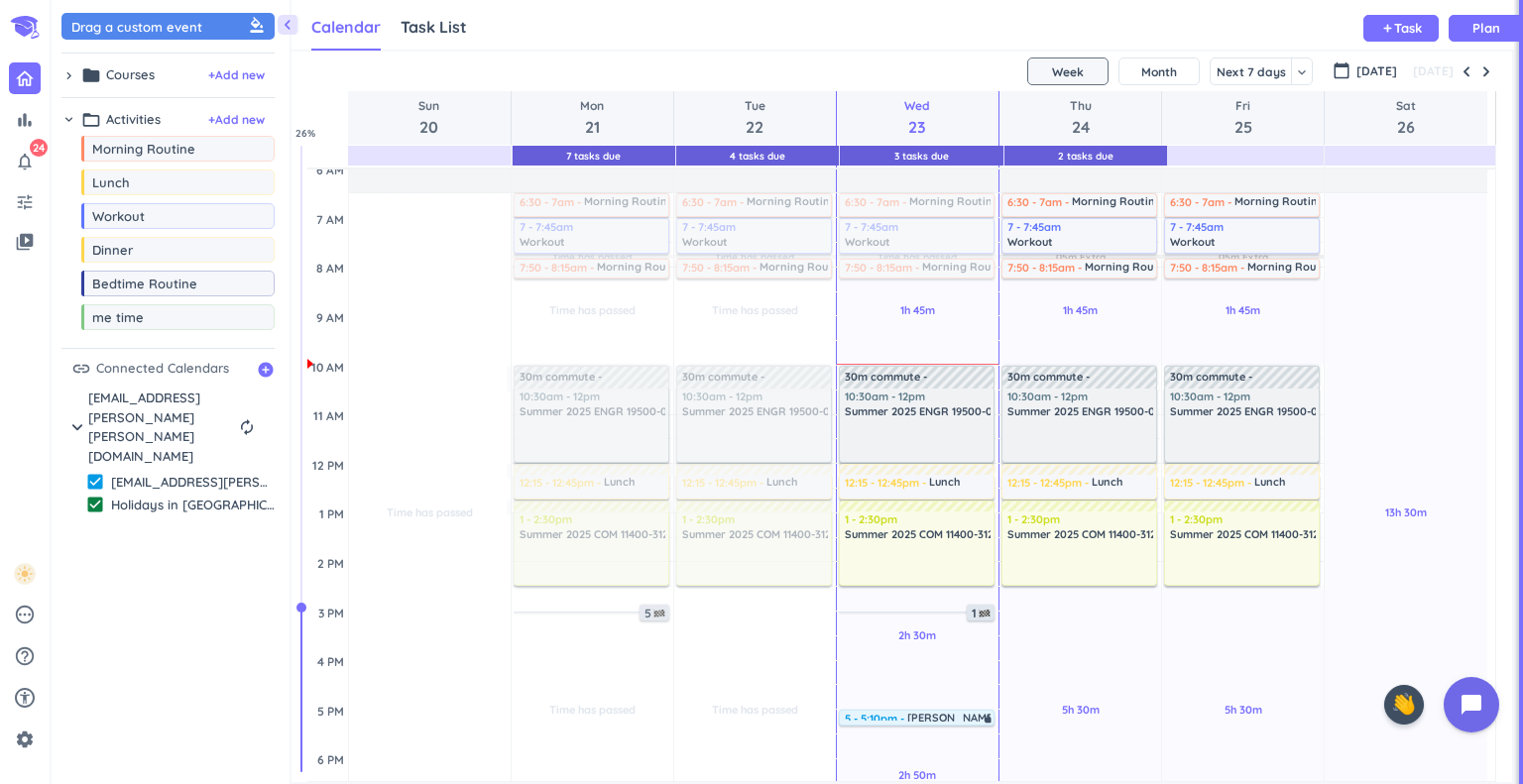 drag, startPoint x: 1483, startPoint y: 275, endPoint x: 1502, endPoint y: 394, distance: 120.50726 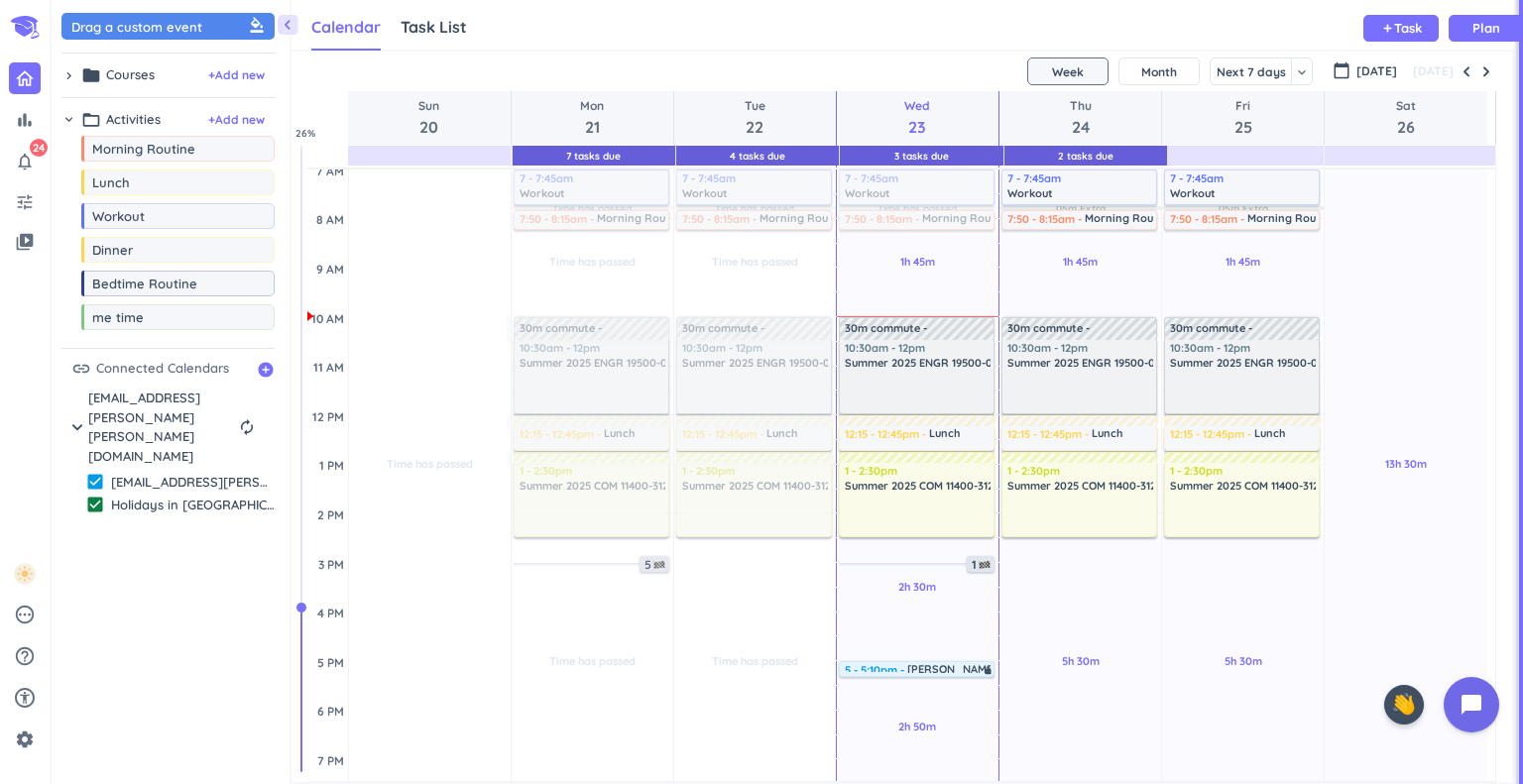 scroll, scrollTop: 121, scrollLeft: 0, axis: vertical 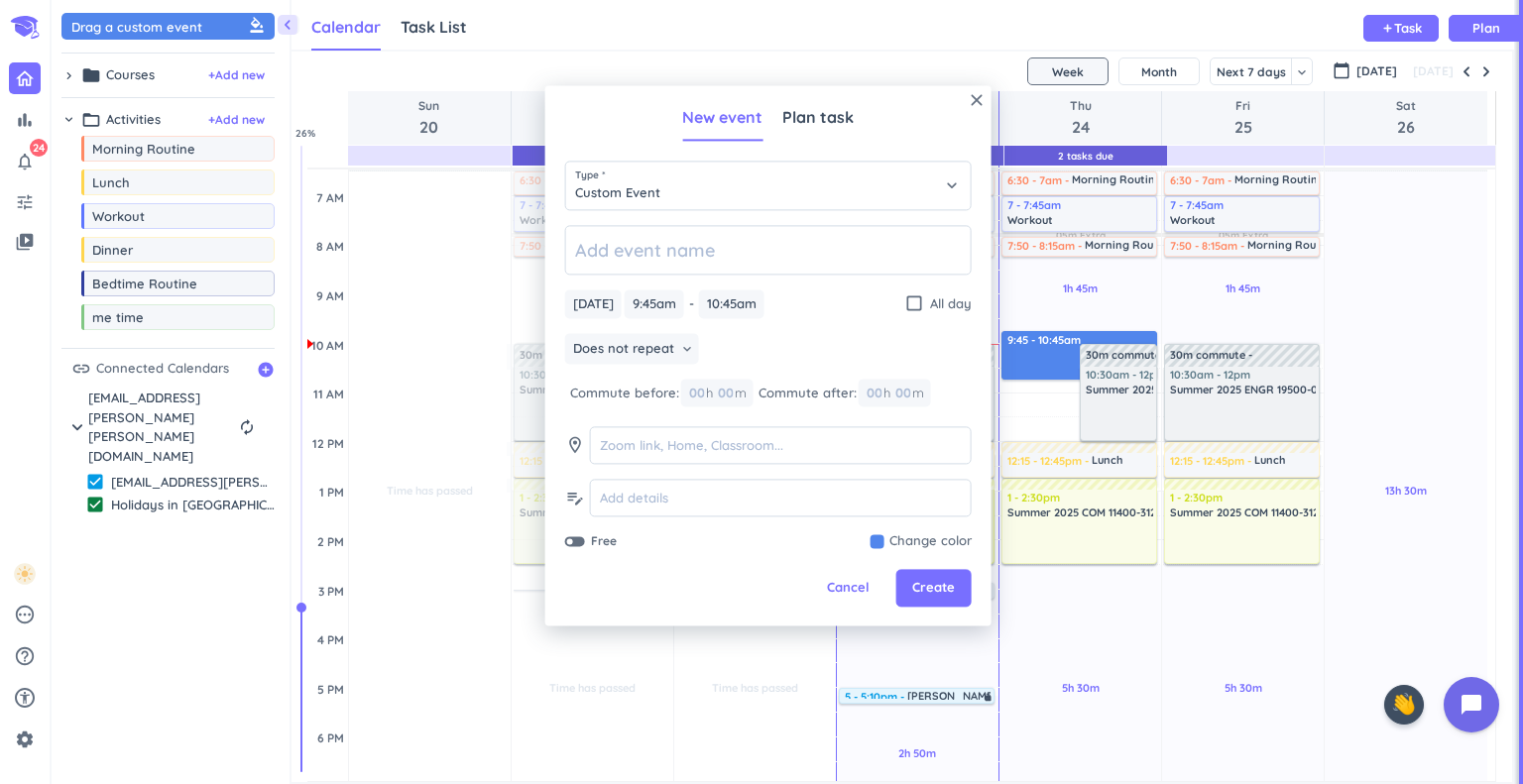 click on "Cancel" at bounding box center (848, 589) 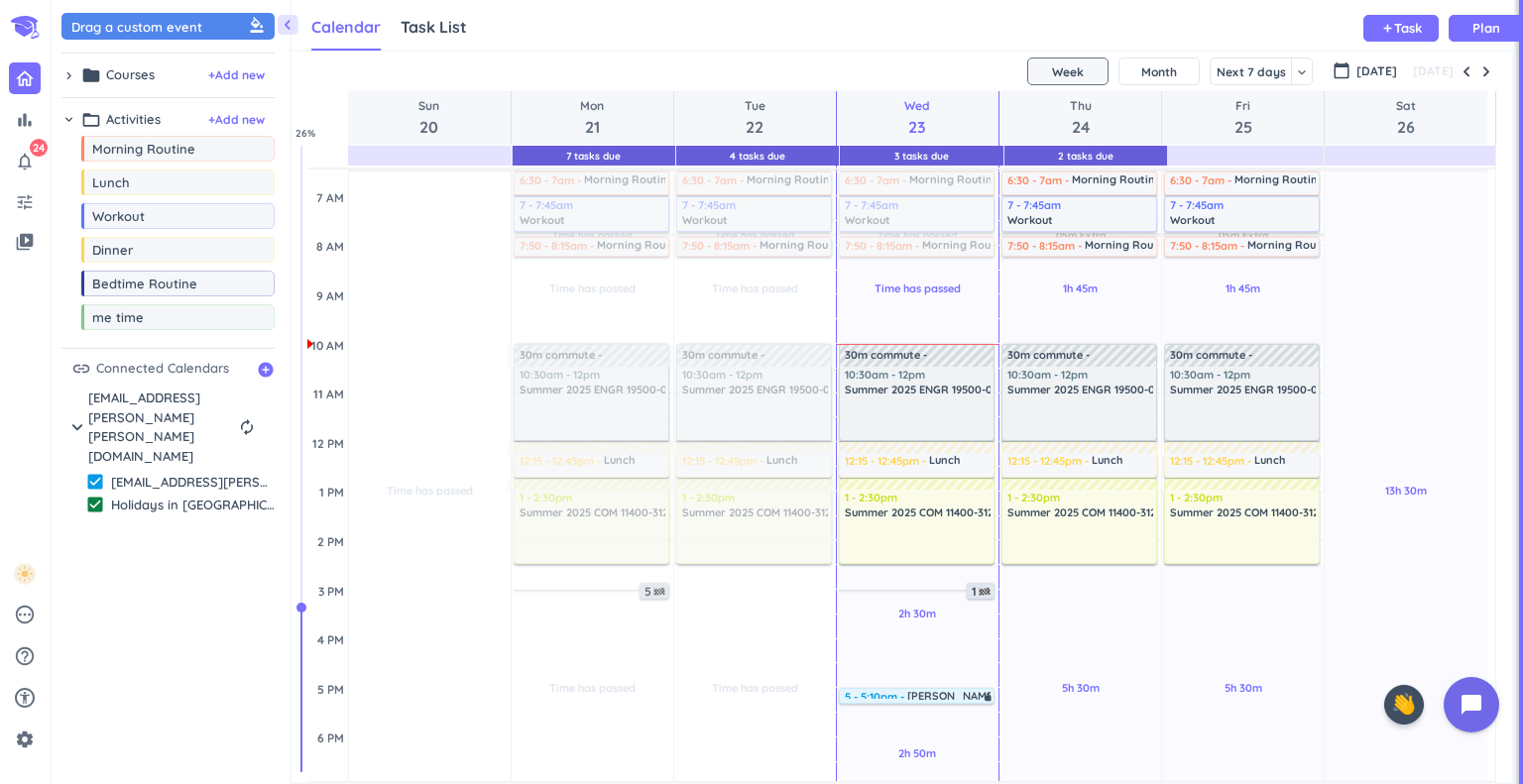 drag, startPoint x: 224, startPoint y: 653, endPoint x: 122, endPoint y: 652, distance: 102.0049 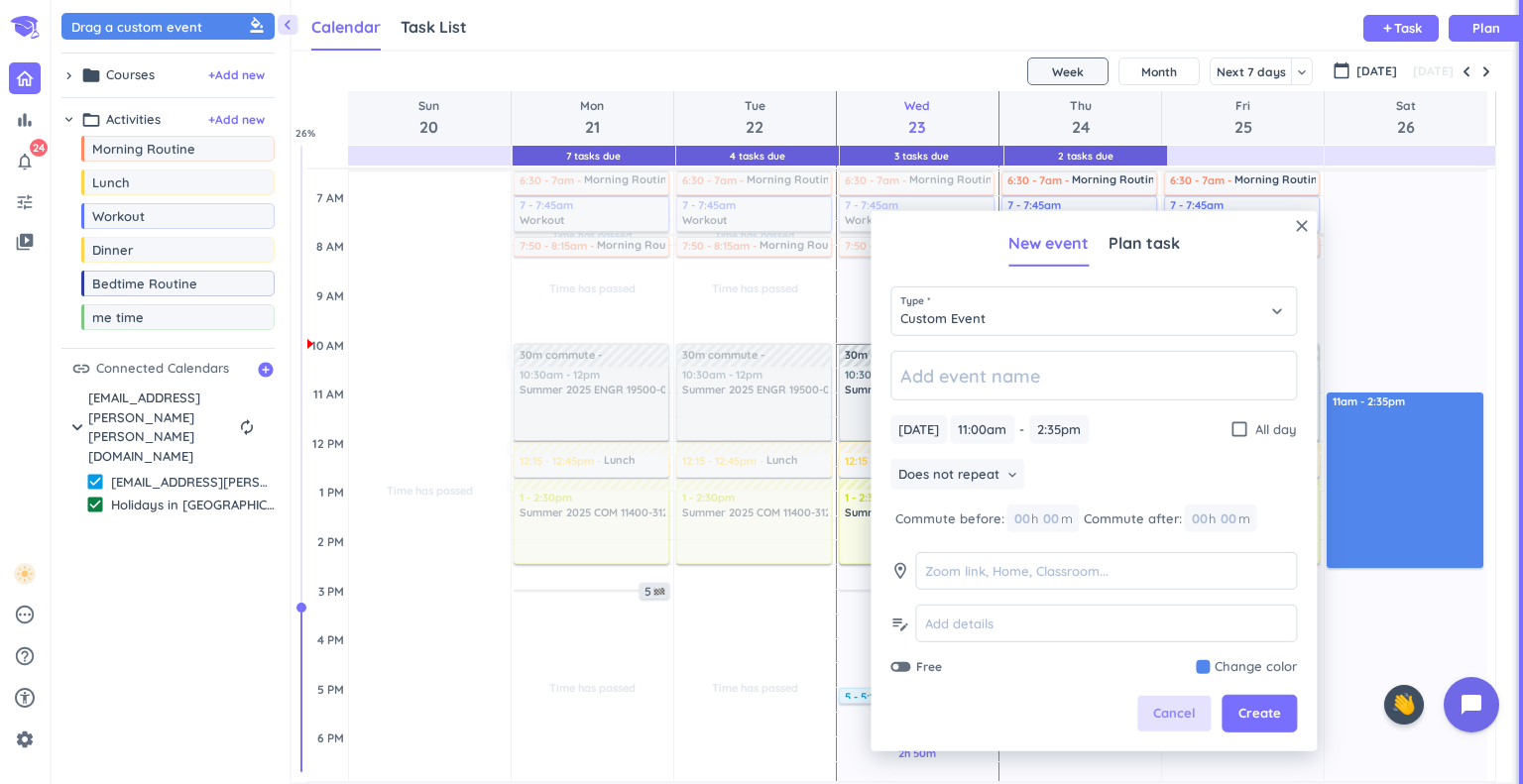 click on "Cancel" at bounding box center (1174, 714) 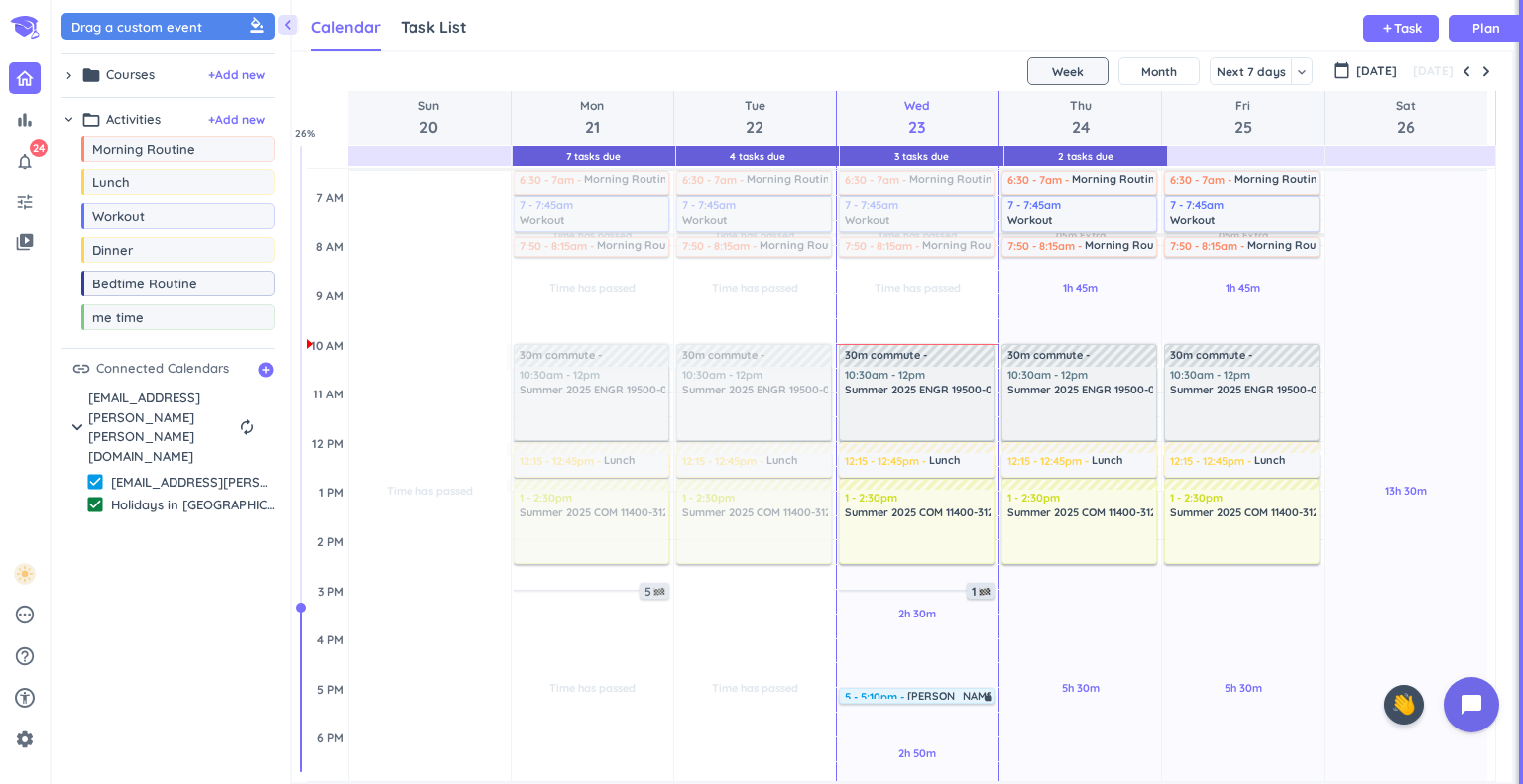 drag, startPoint x: 1483, startPoint y: 374, endPoint x: 1489, endPoint y: 436, distance: 62.28965 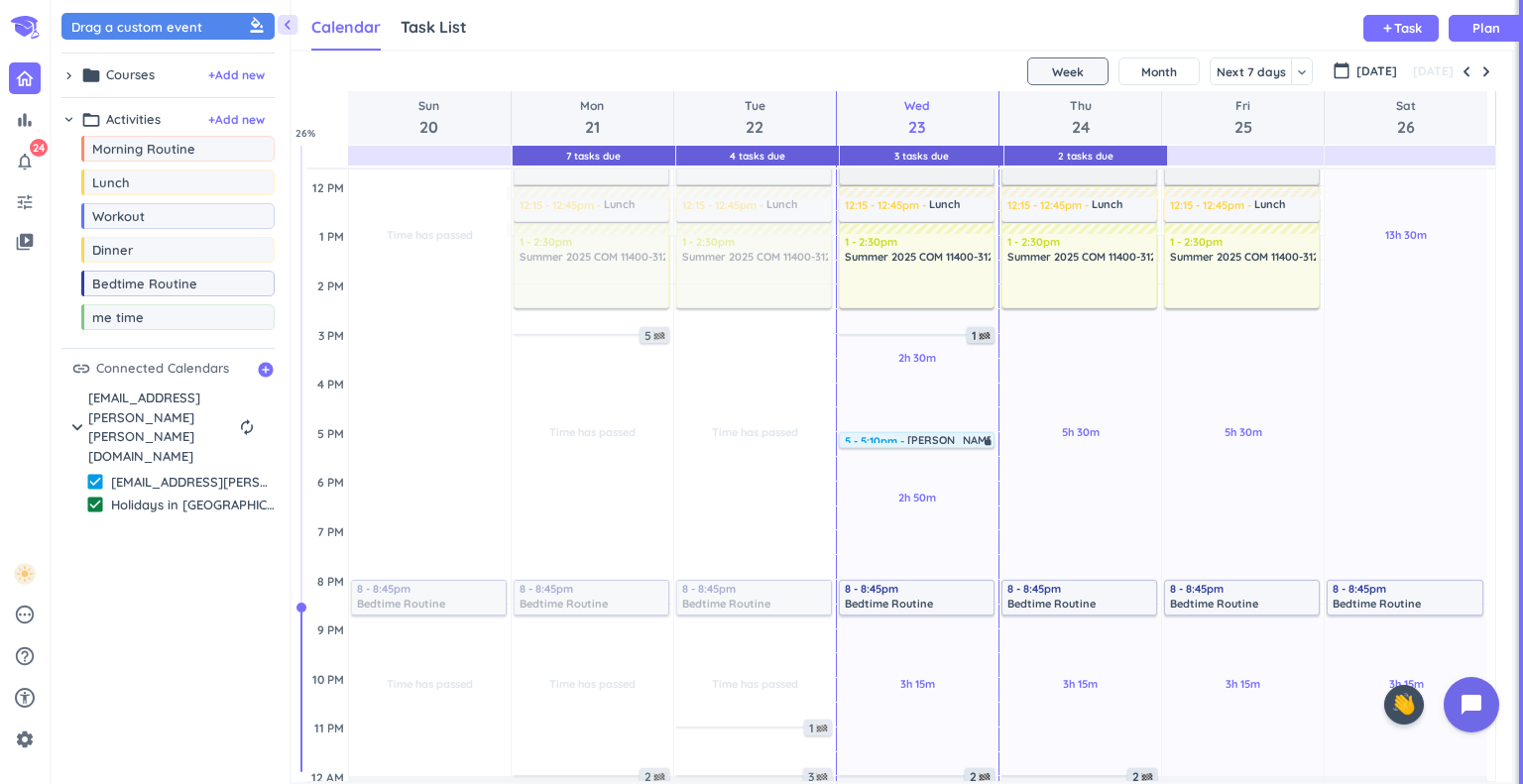 scroll, scrollTop: 567, scrollLeft: 0, axis: vertical 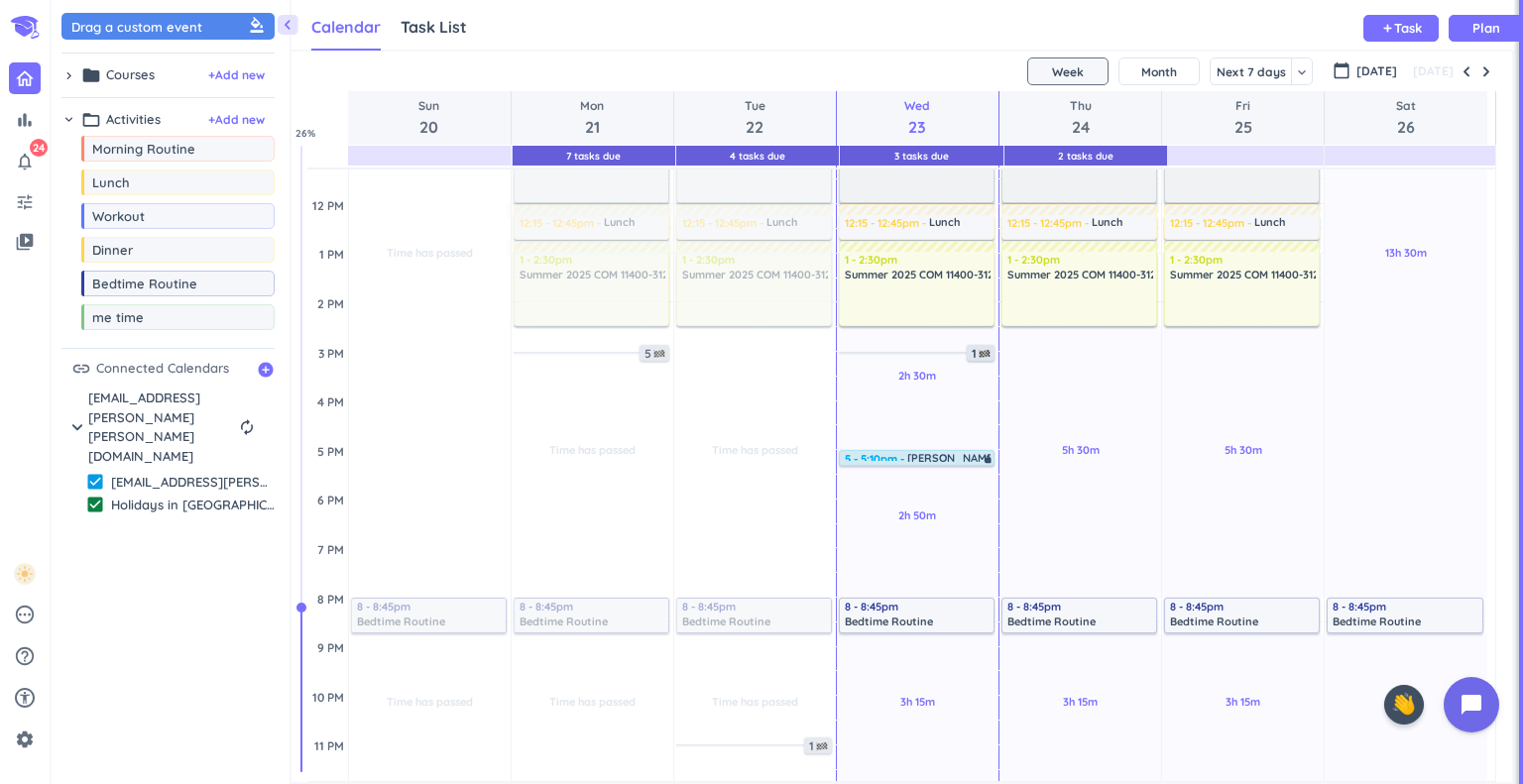 click on "5 - 5:10pm" at bounding box center [876, 456] 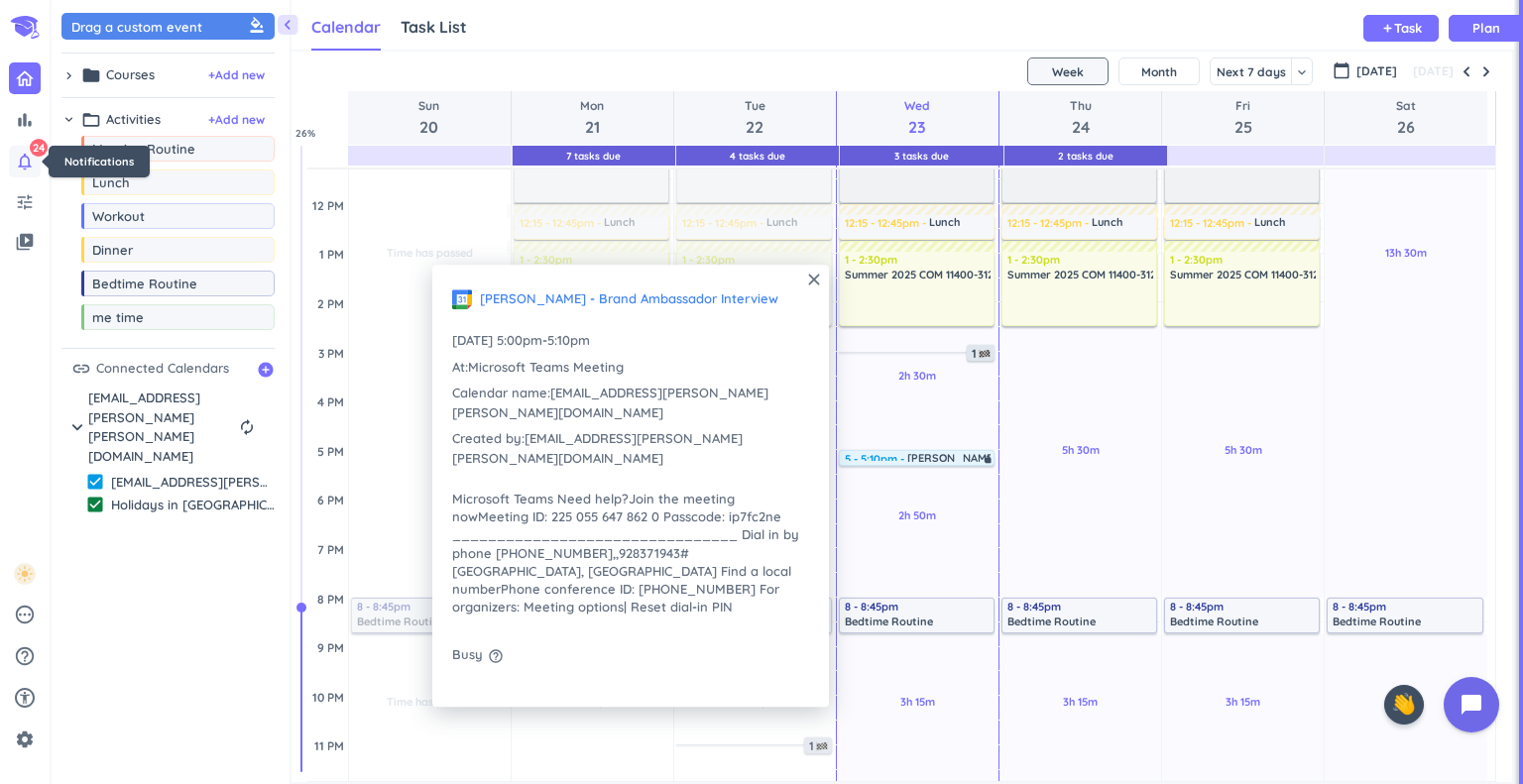 click on "notifications_none" at bounding box center (25, 162) 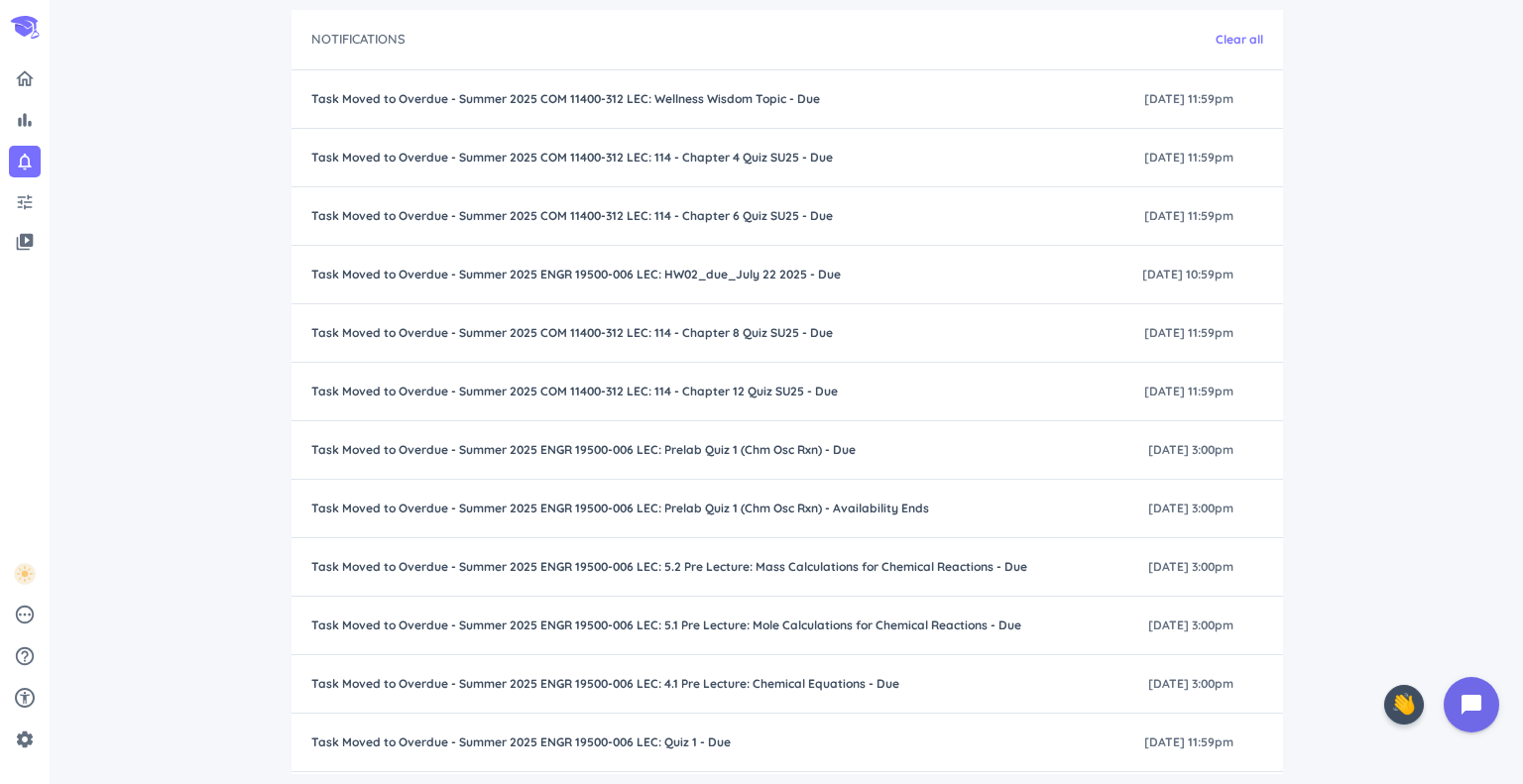 click on "bar_chart notifications_none tune video_library pending help_outline settings" at bounding box center (25, 403) 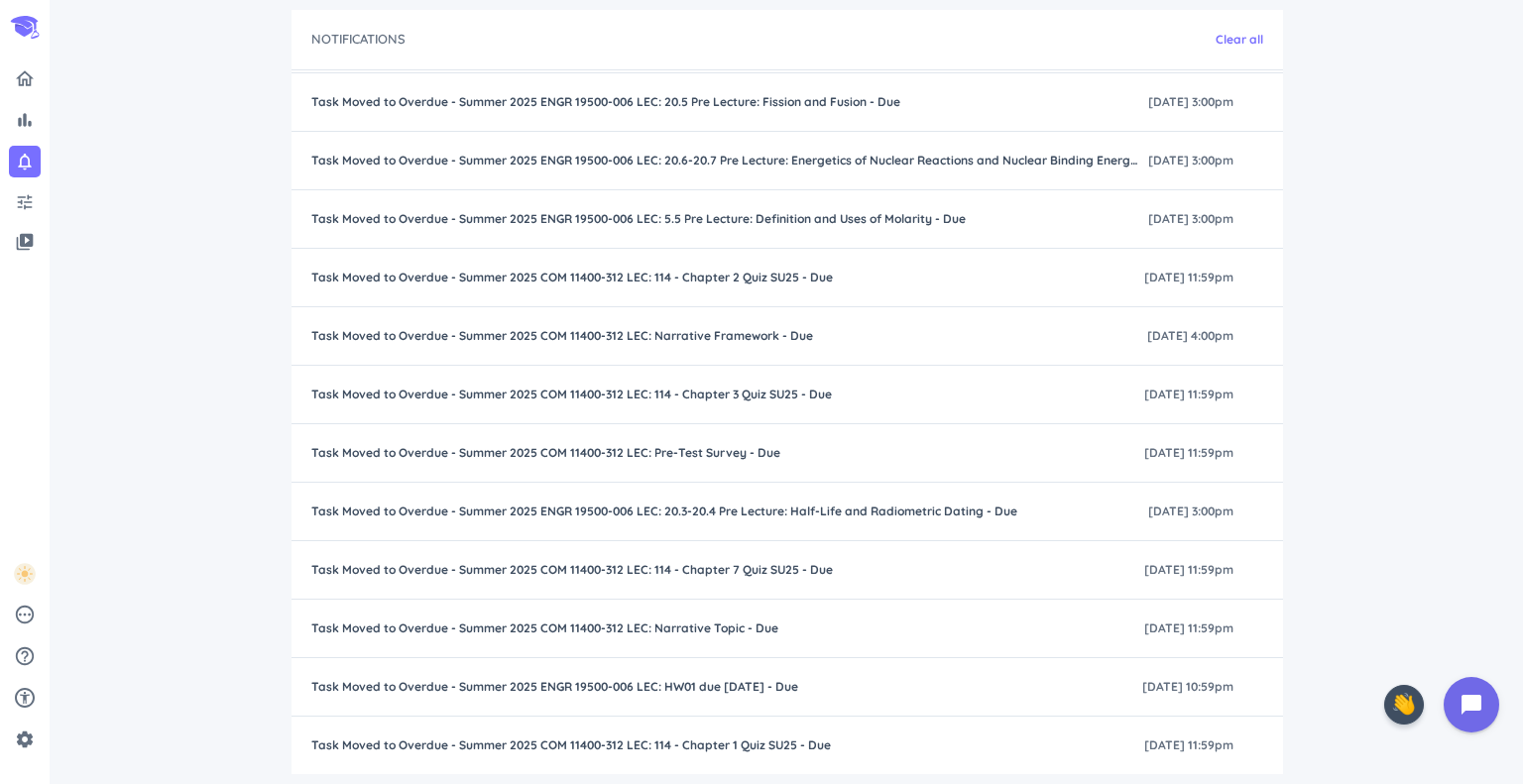 scroll, scrollTop: 0, scrollLeft: 0, axis: both 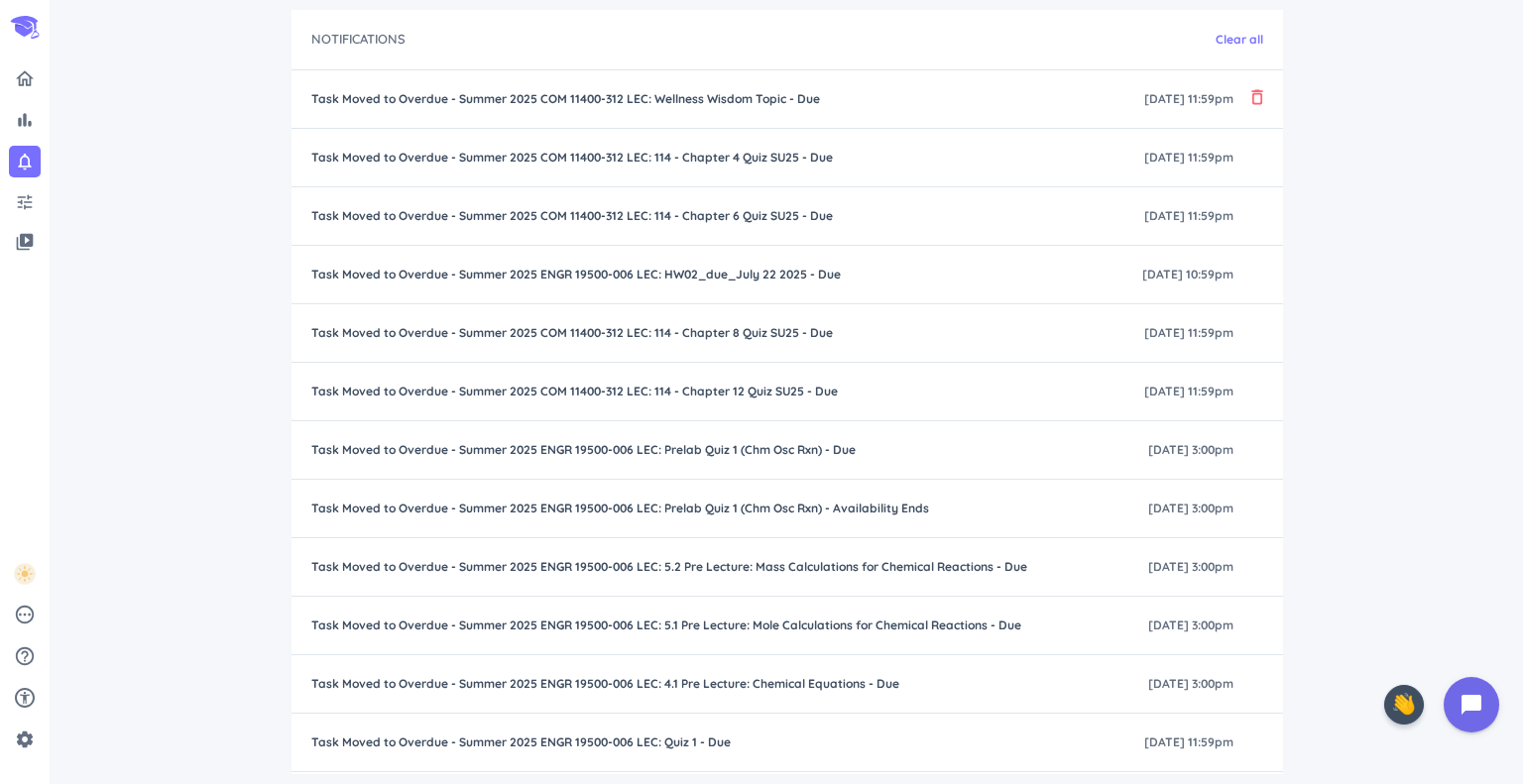 click on "delete_outline" at bounding box center (1257, 97) 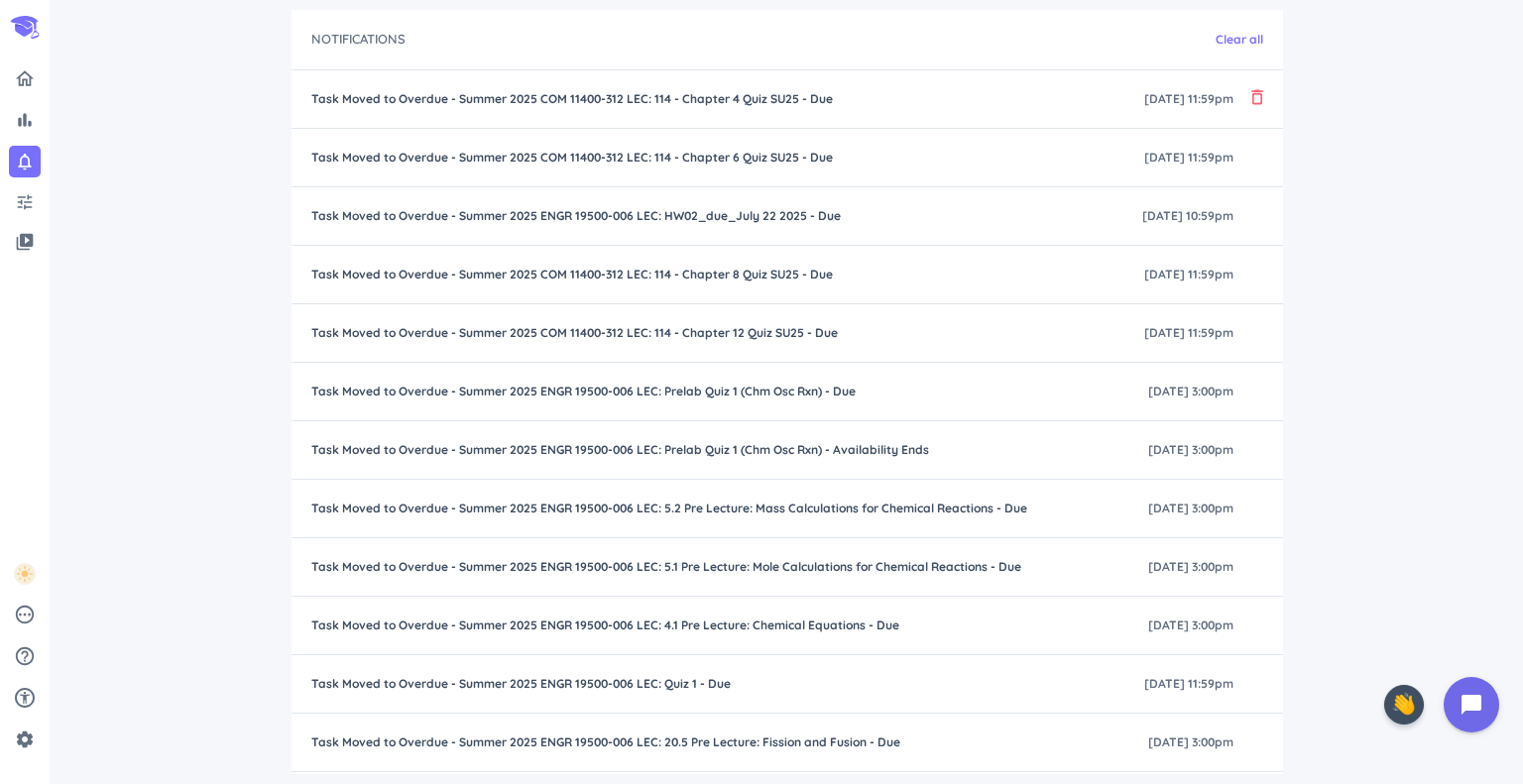 click on "delete_outline" at bounding box center [1257, 97] 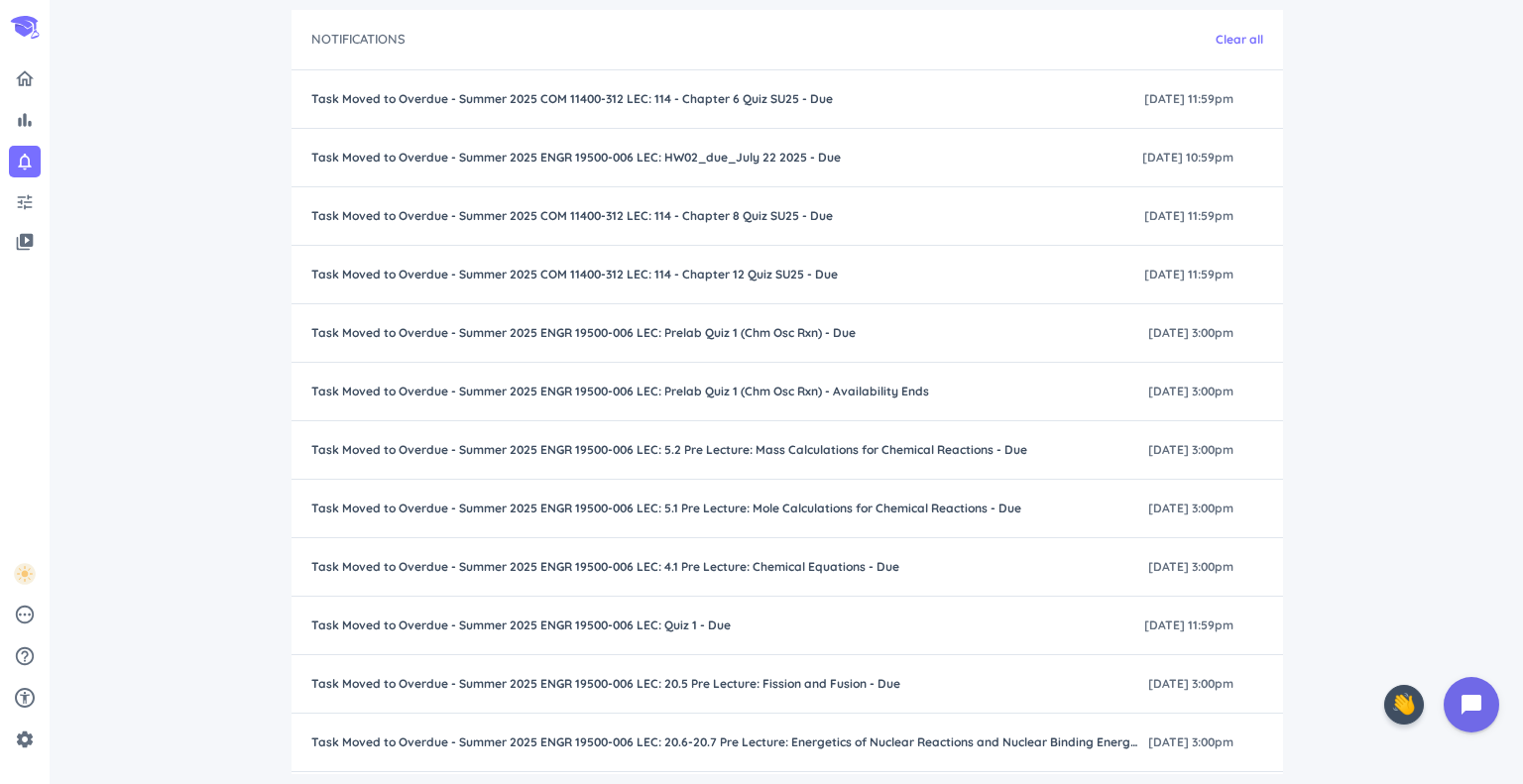 click on "delete_outline" at bounding box center (0, 0) 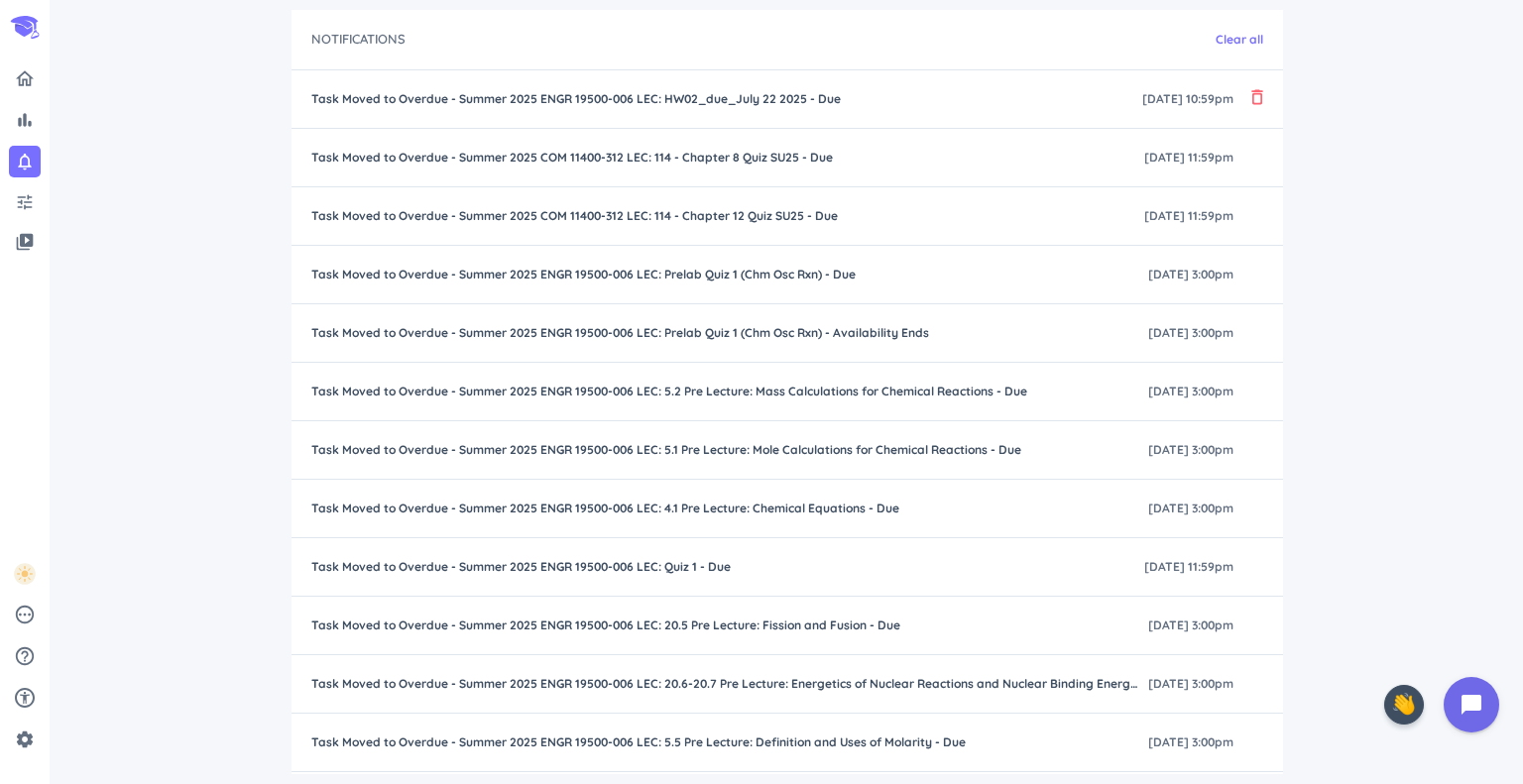 click on "delete_outline" at bounding box center [1257, 97] 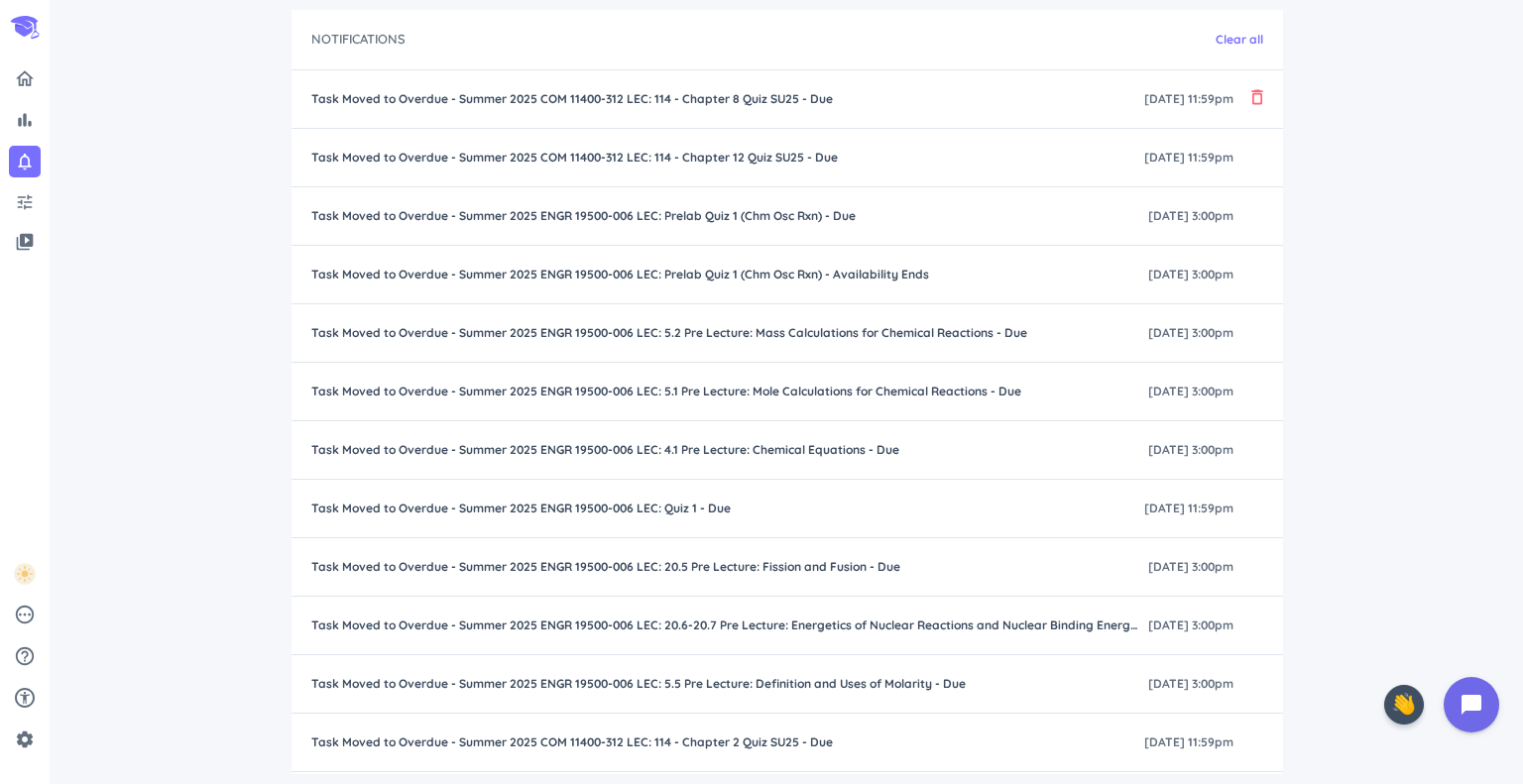 click on "delete_outline" at bounding box center (1257, 97) 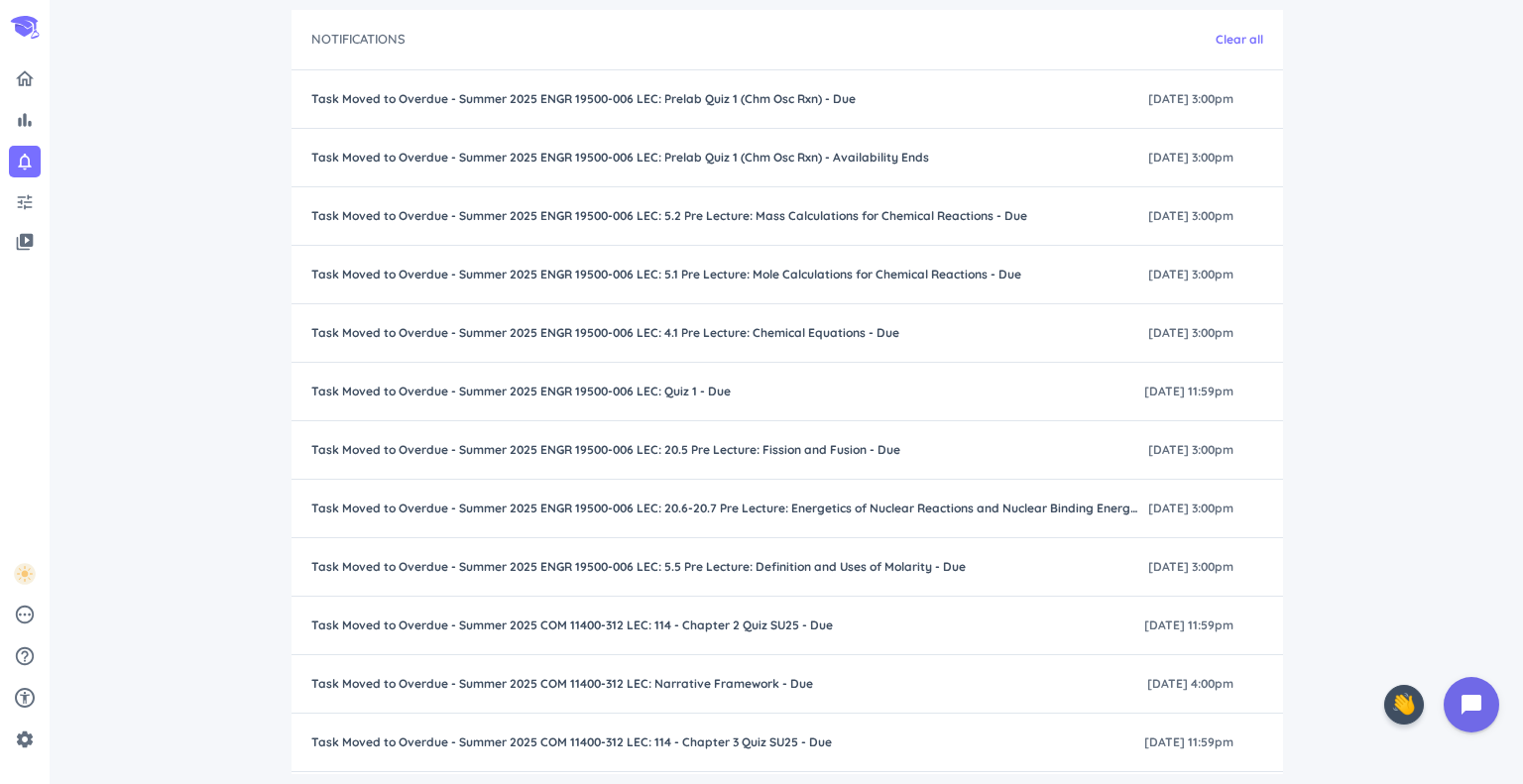 click on "delete_outline" at bounding box center (0, 0) 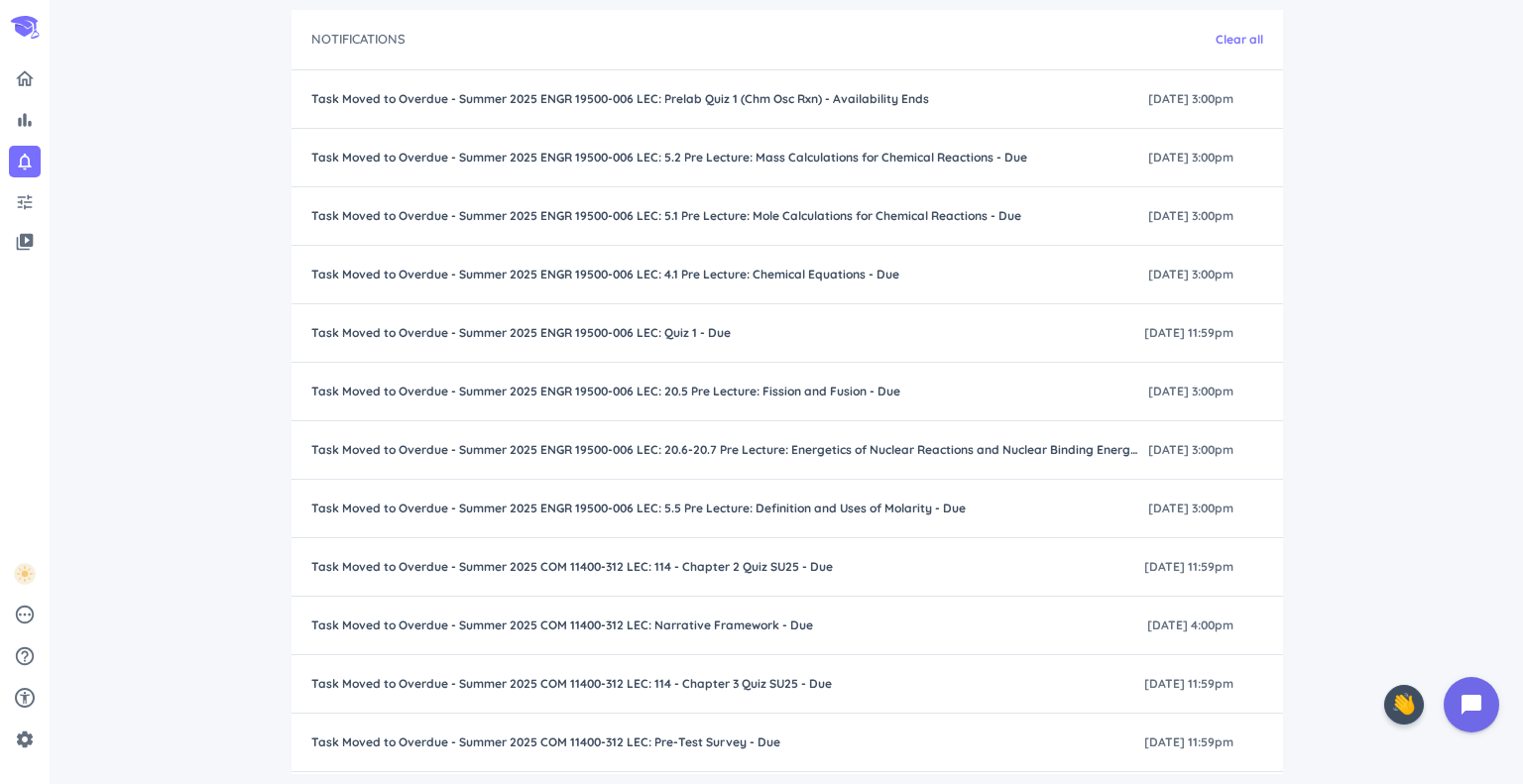 click on "delete_outline" at bounding box center [0, 0] 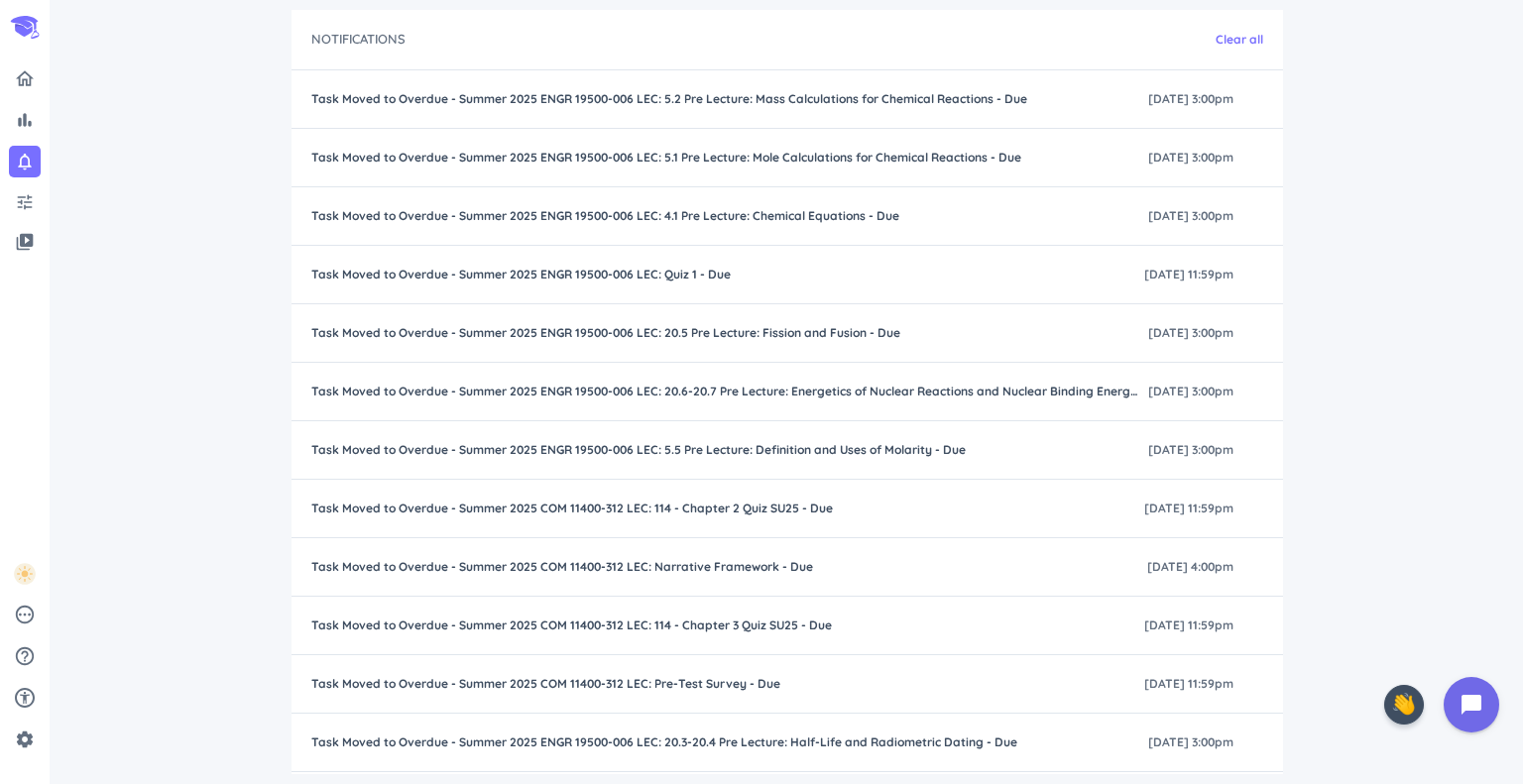 click on "delete_outline" at bounding box center (0, 0) 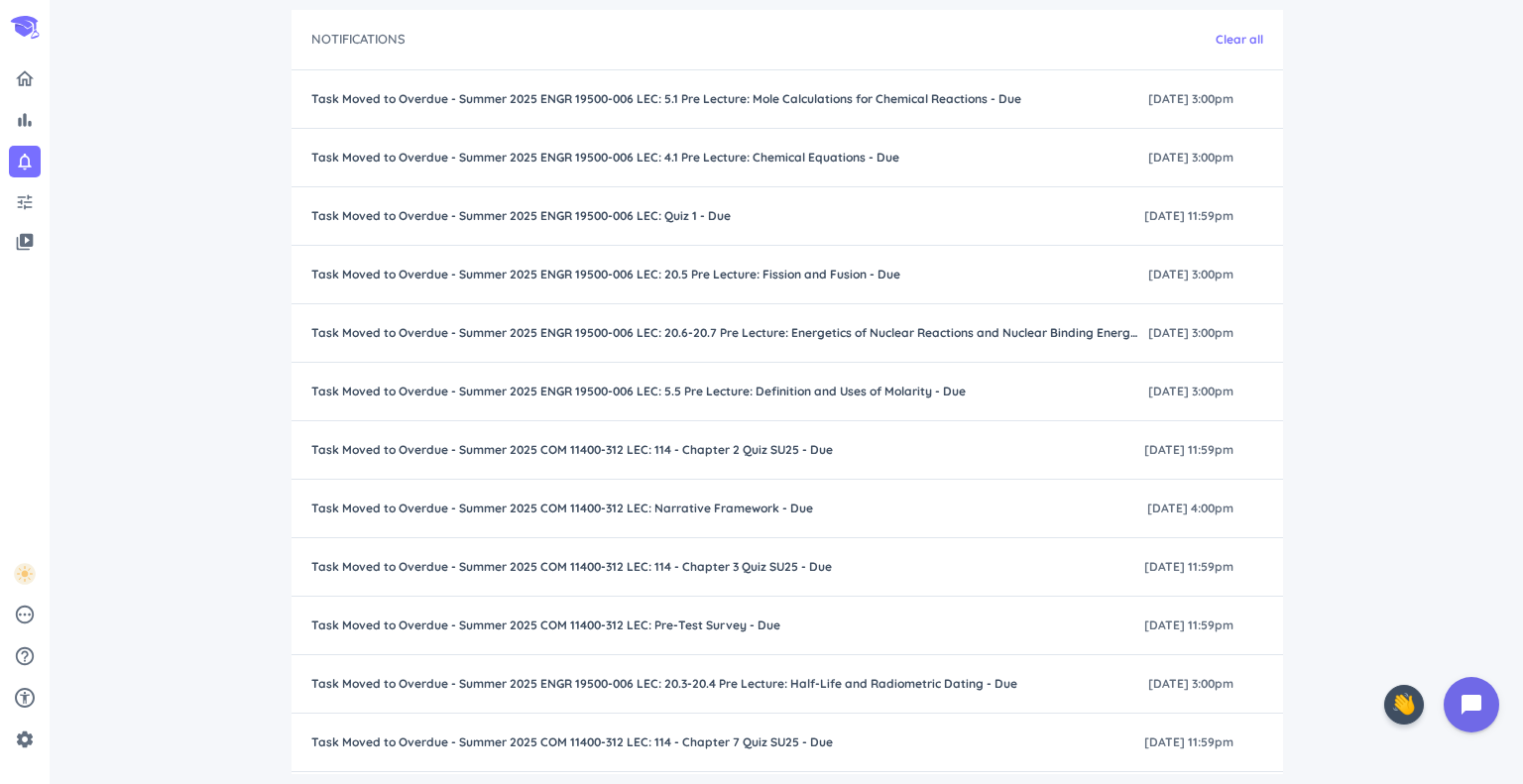 click on "delete_outline" at bounding box center (0, 0) 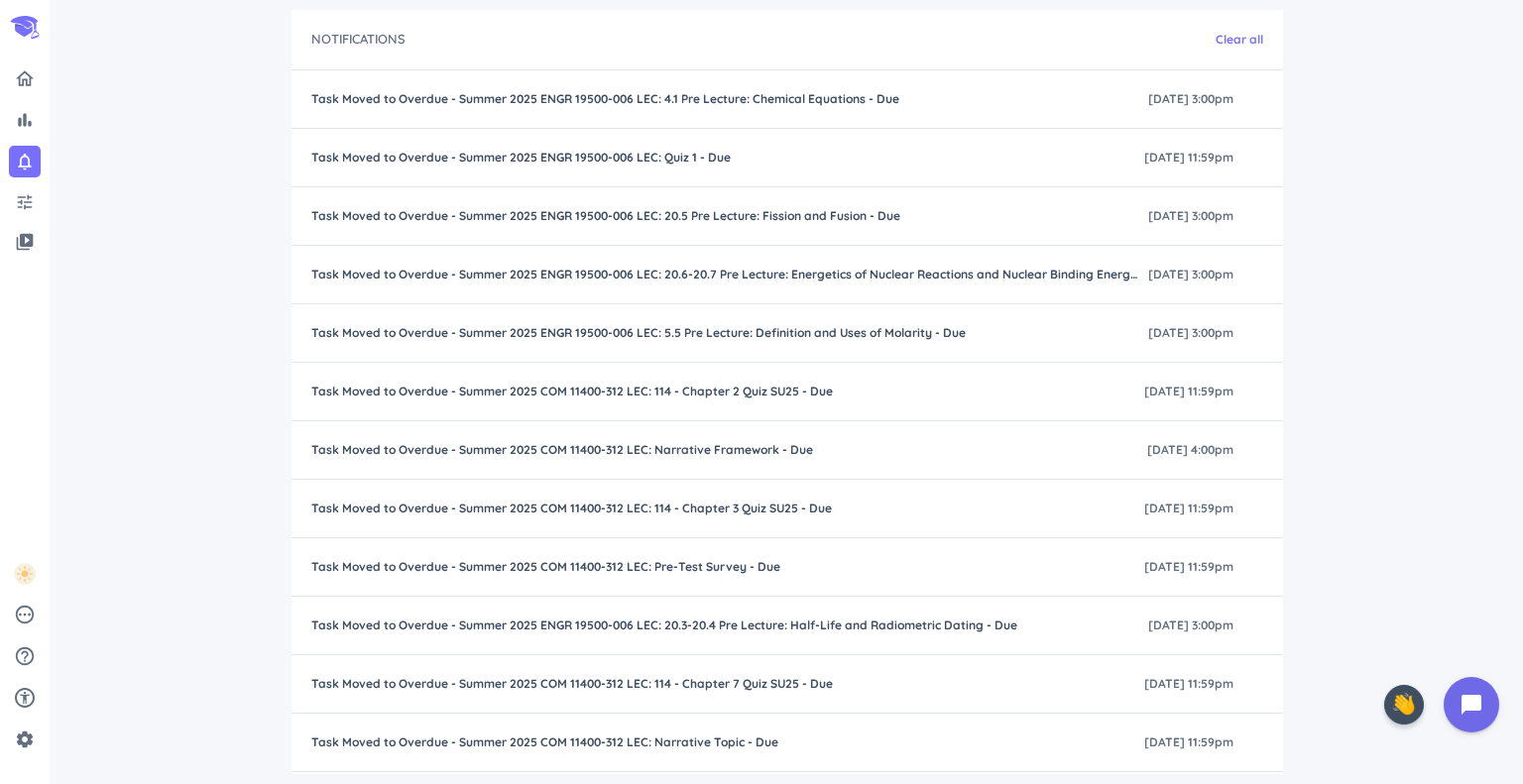 click on "delete_outline" at bounding box center [0, 0] 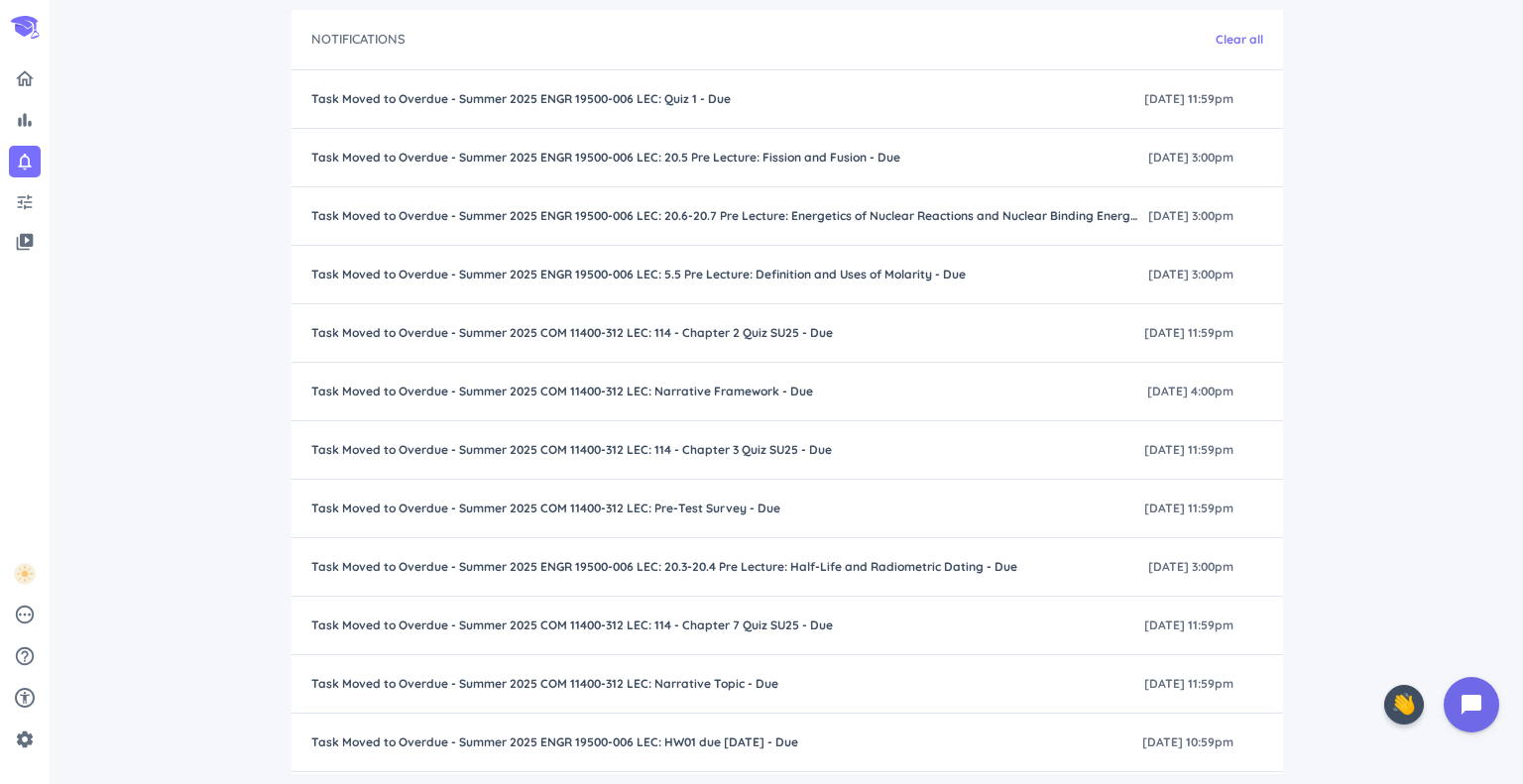 click on "delete_outline" at bounding box center (0, 0) 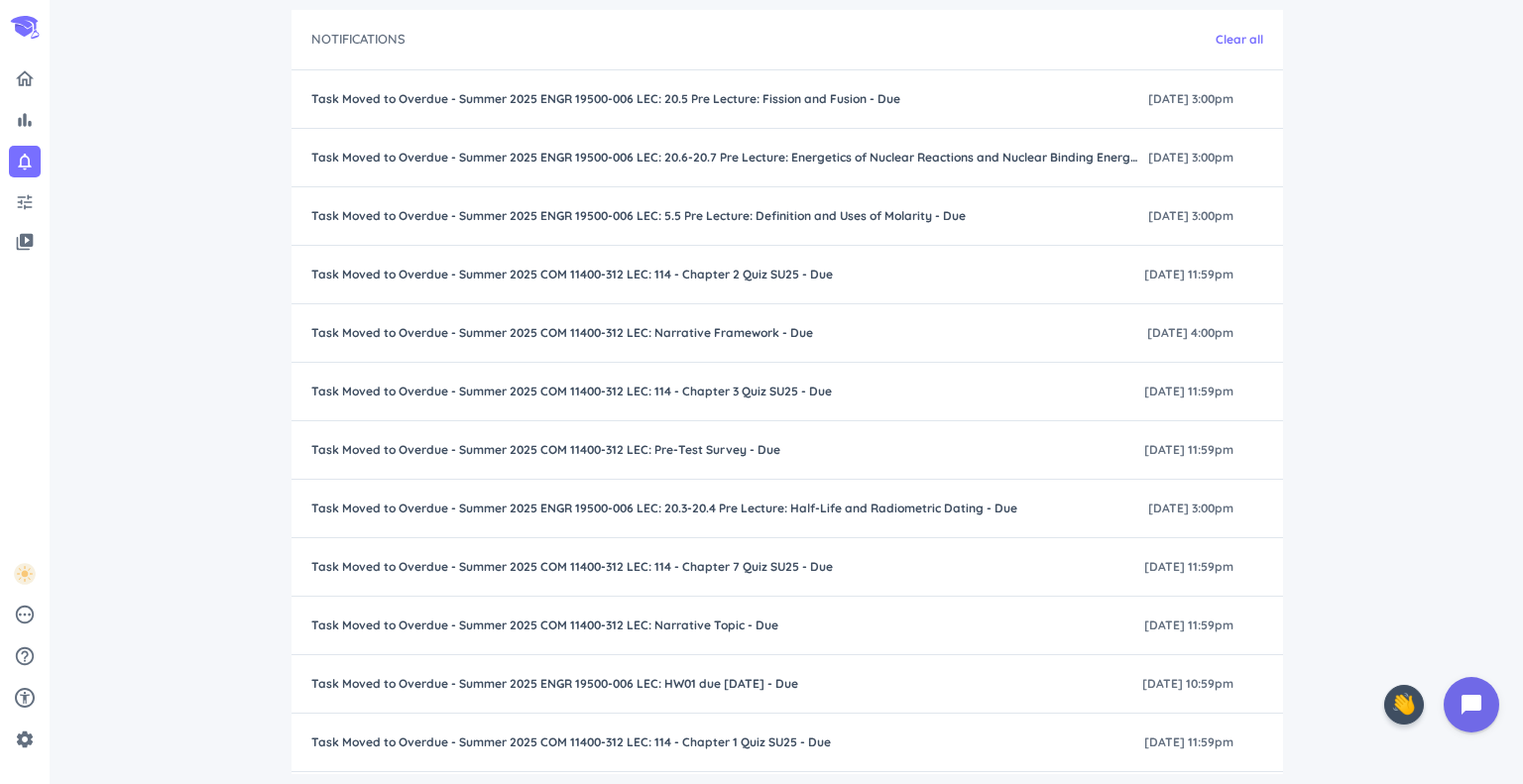 click on "delete_outline" at bounding box center (0, 0) 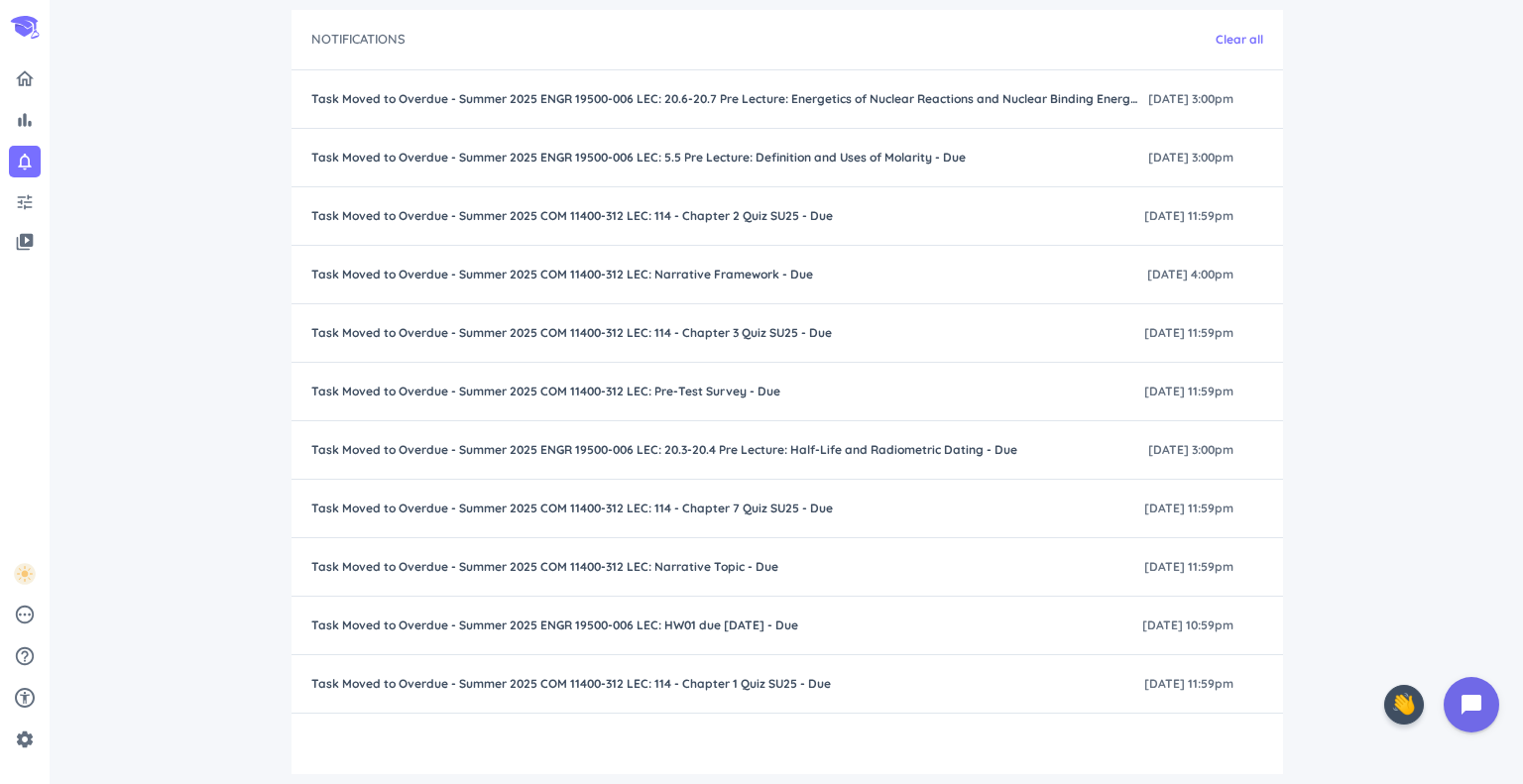 click on "delete_outline" at bounding box center (0, 0) 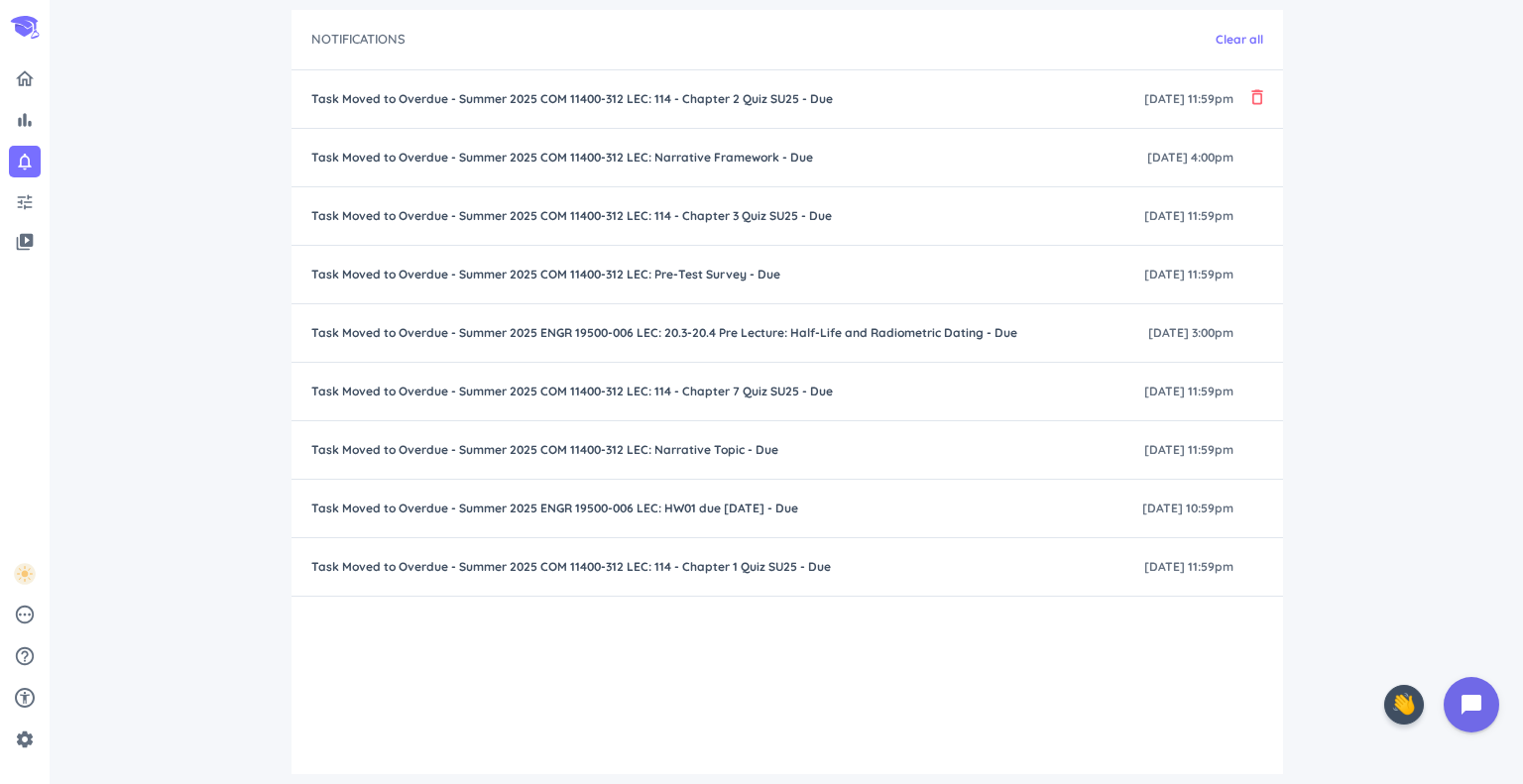 click on "delete_outline" at bounding box center [1257, 97] 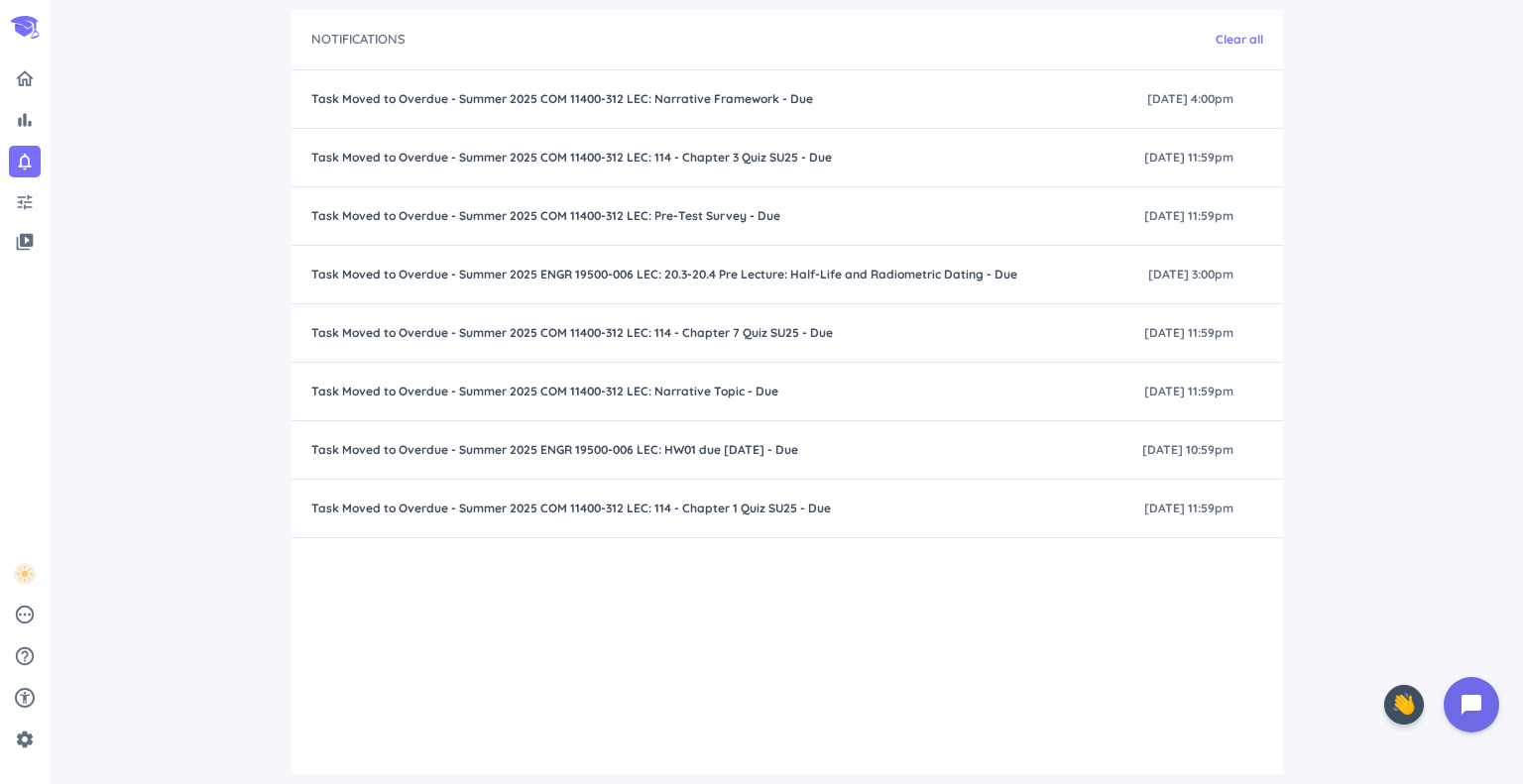click on "delete_outline" at bounding box center (0, 0) 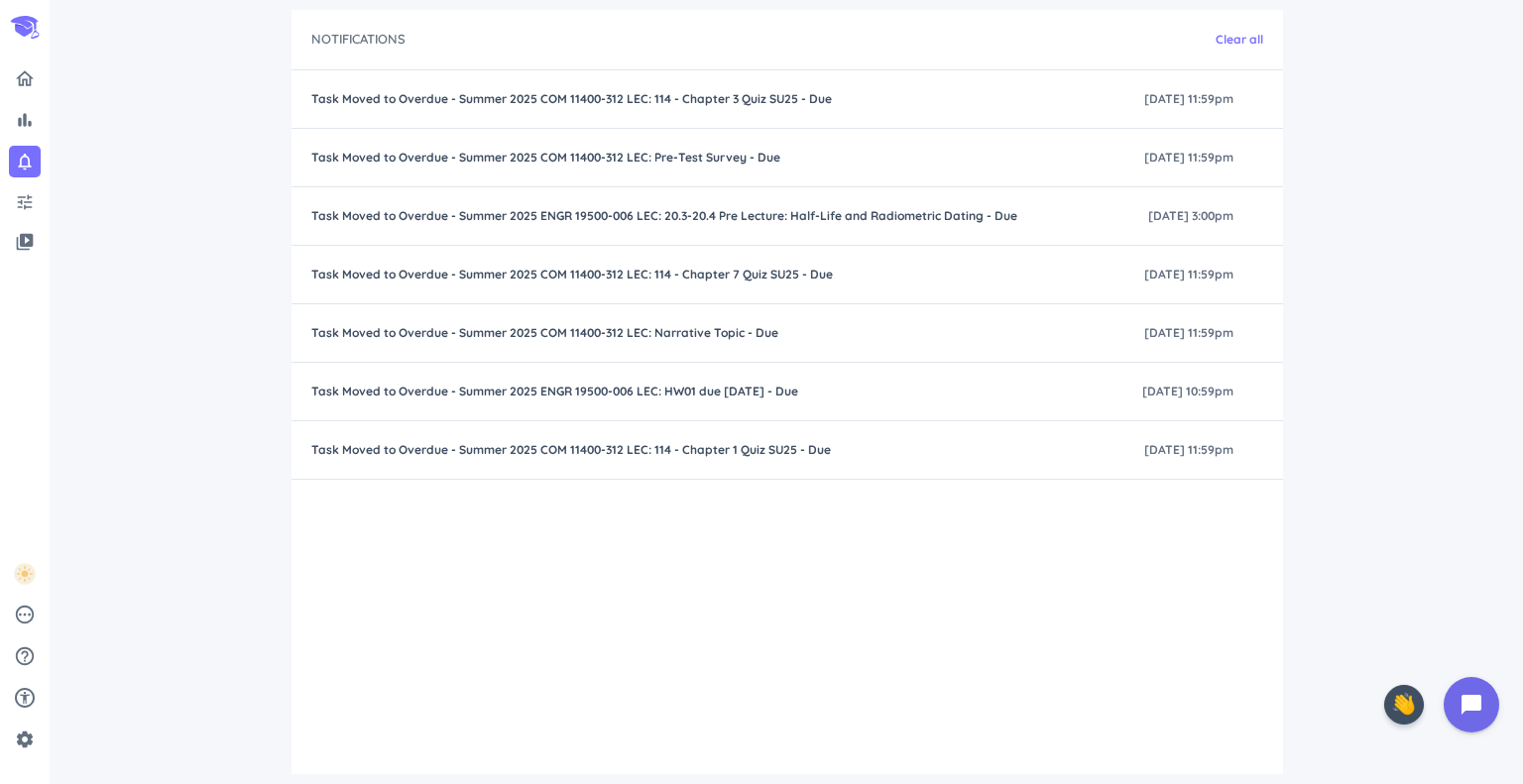 click on "delete_outline" at bounding box center [0, 0] 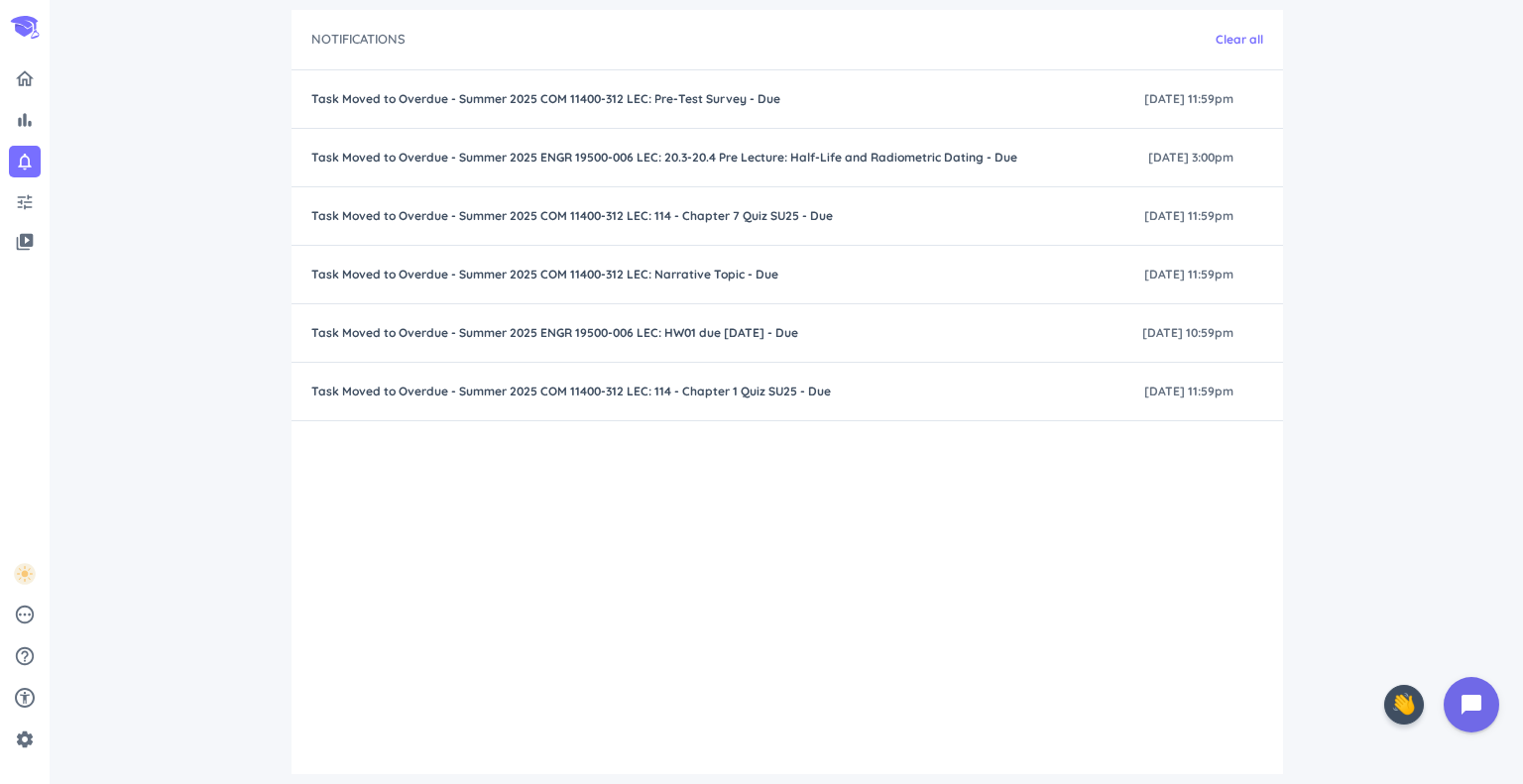 click on "delete_outline" at bounding box center (0, 0) 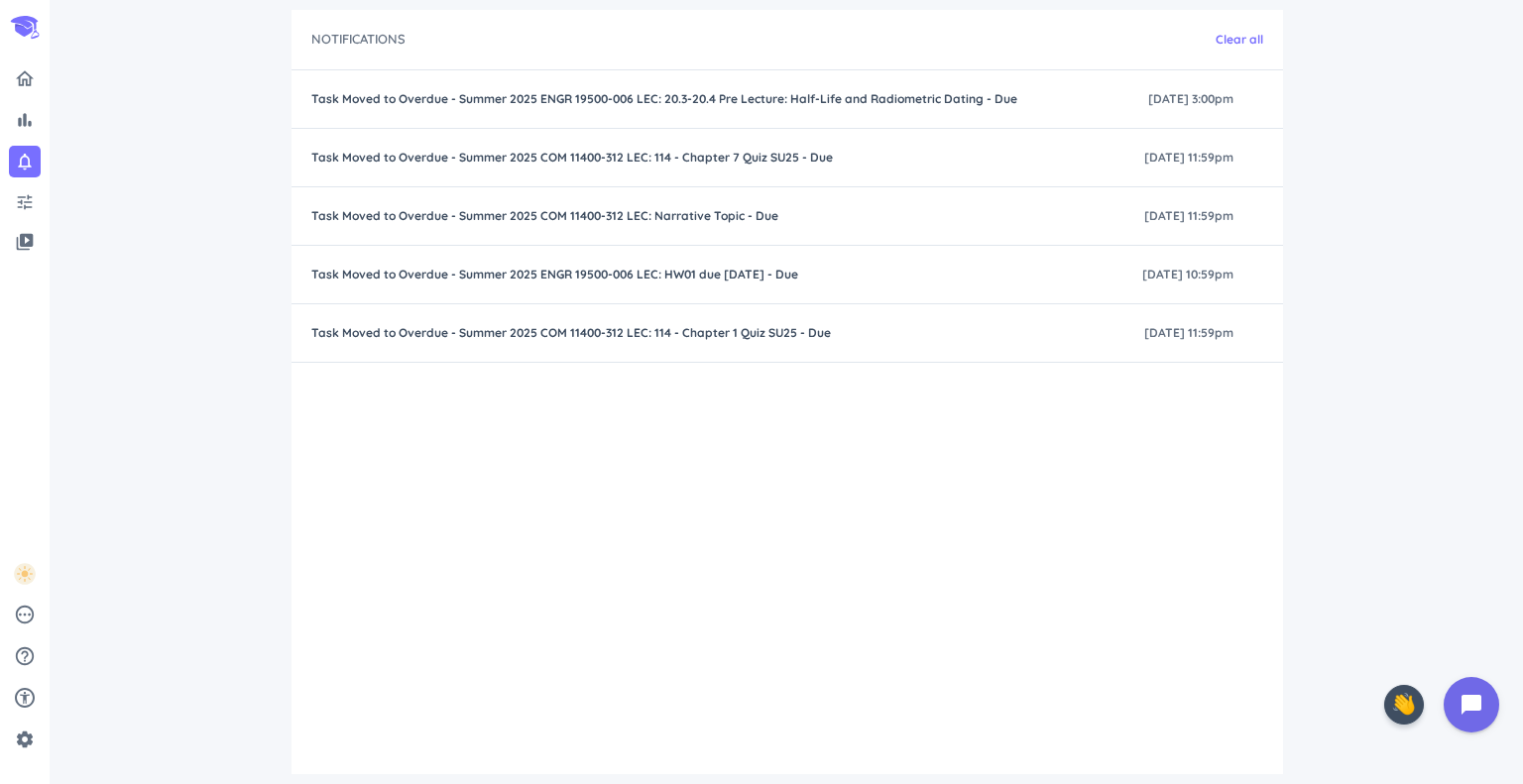 drag, startPoint x: 1248, startPoint y: 95, endPoint x: 1232, endPoint y: 65, distance: 34 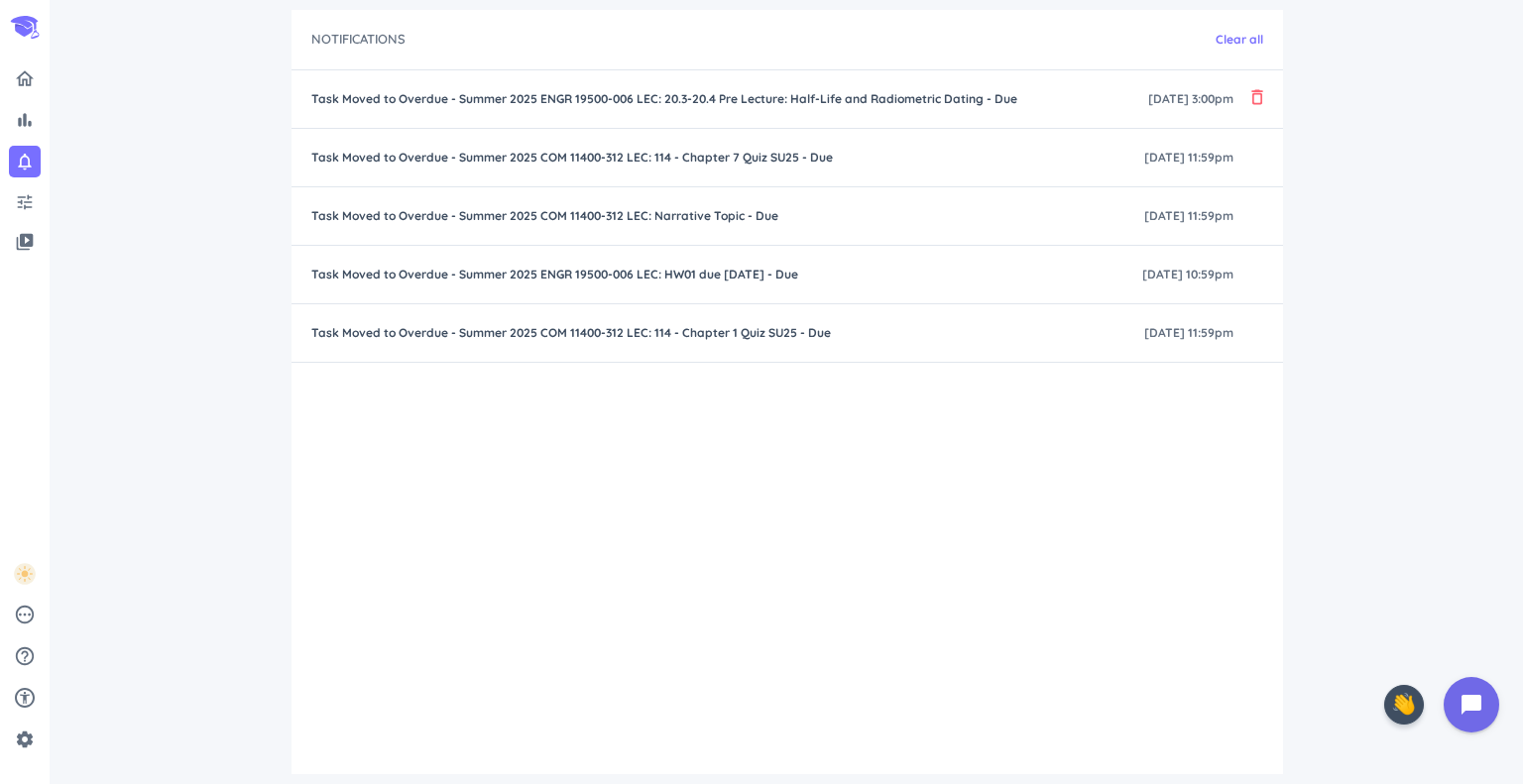 click on "delete_outline" at bounding box center [1257, 97] 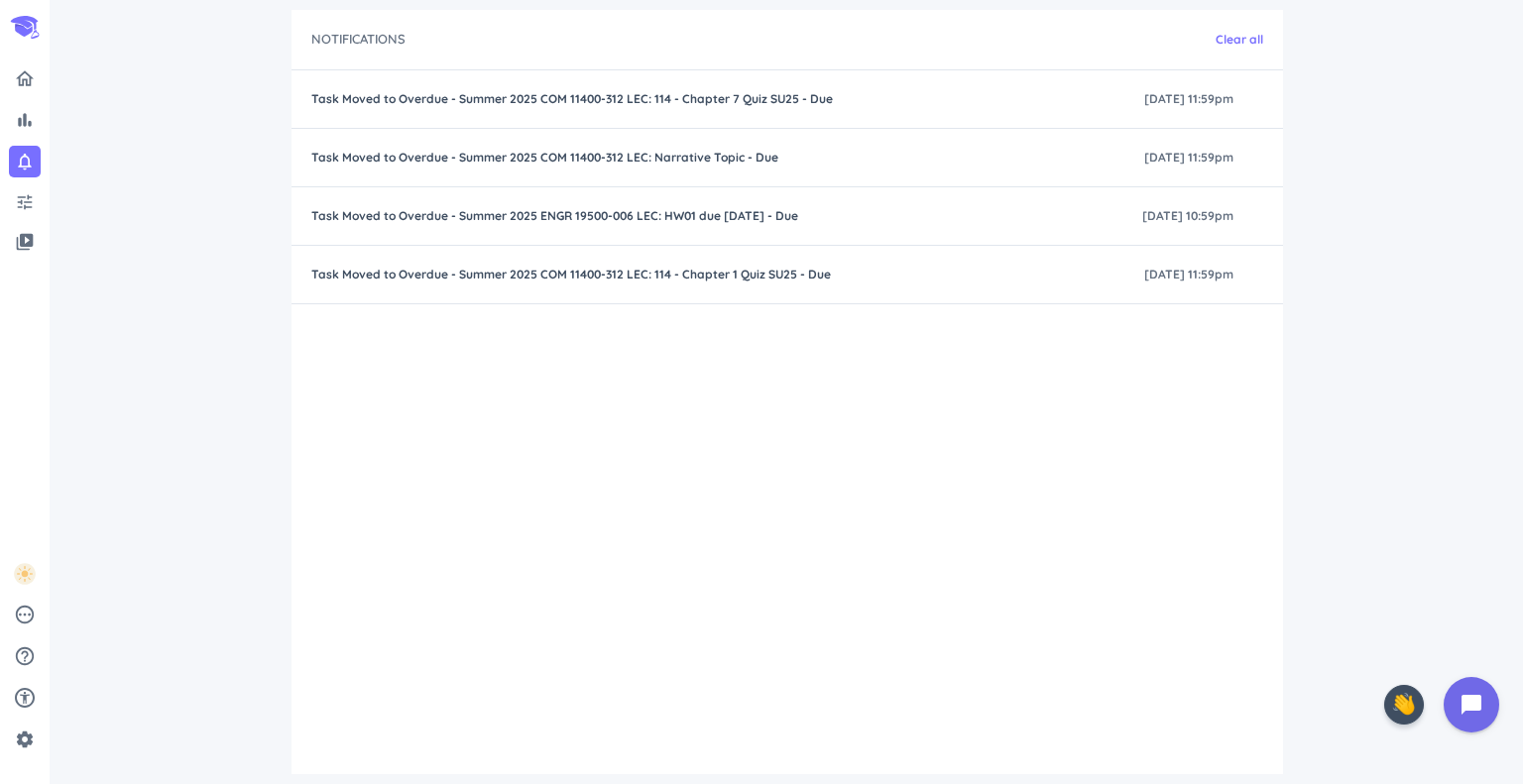 click on "delete_outline" at bounding box center (0, 0) 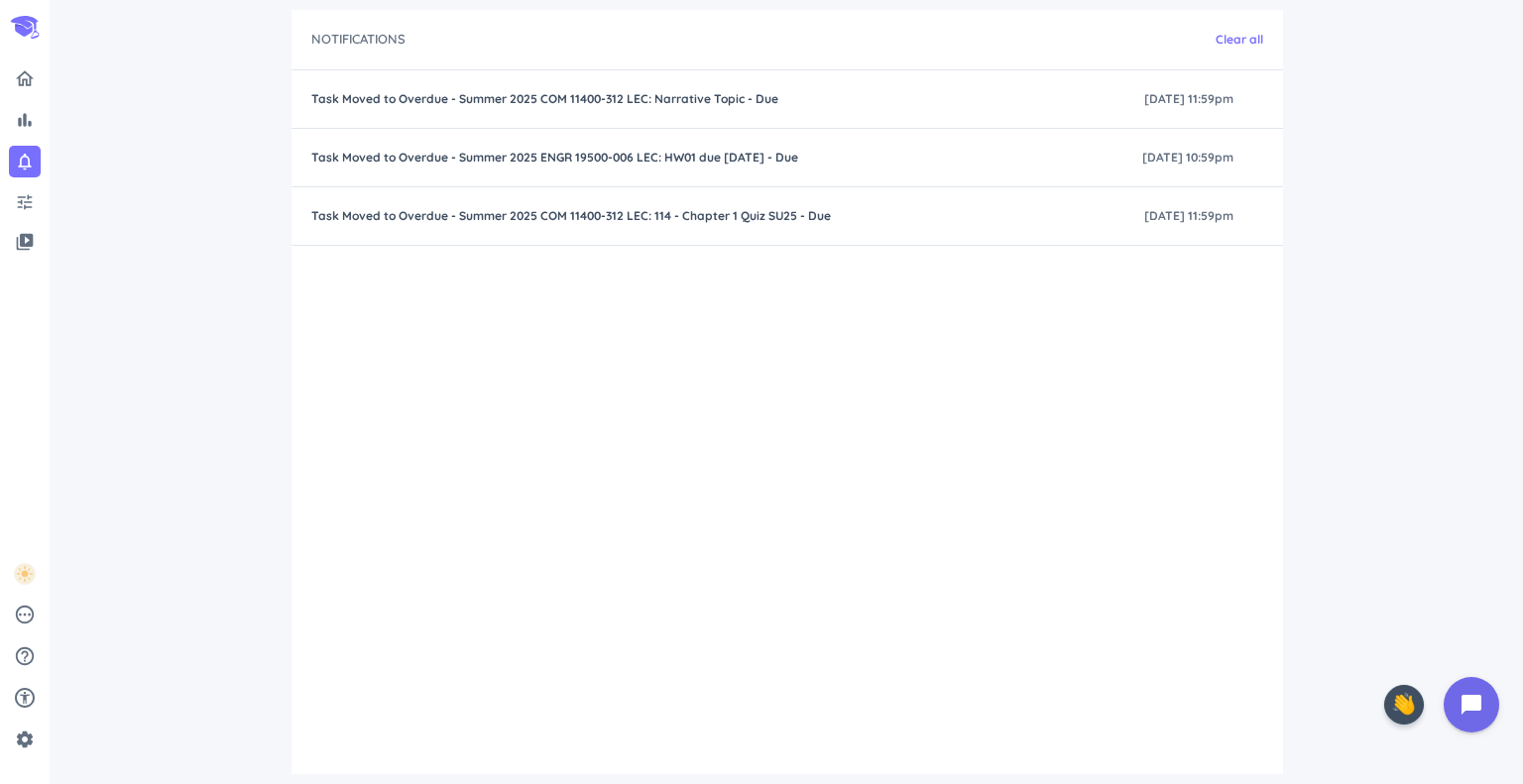 click on "delete_outline" at bounding box center (0, 0) 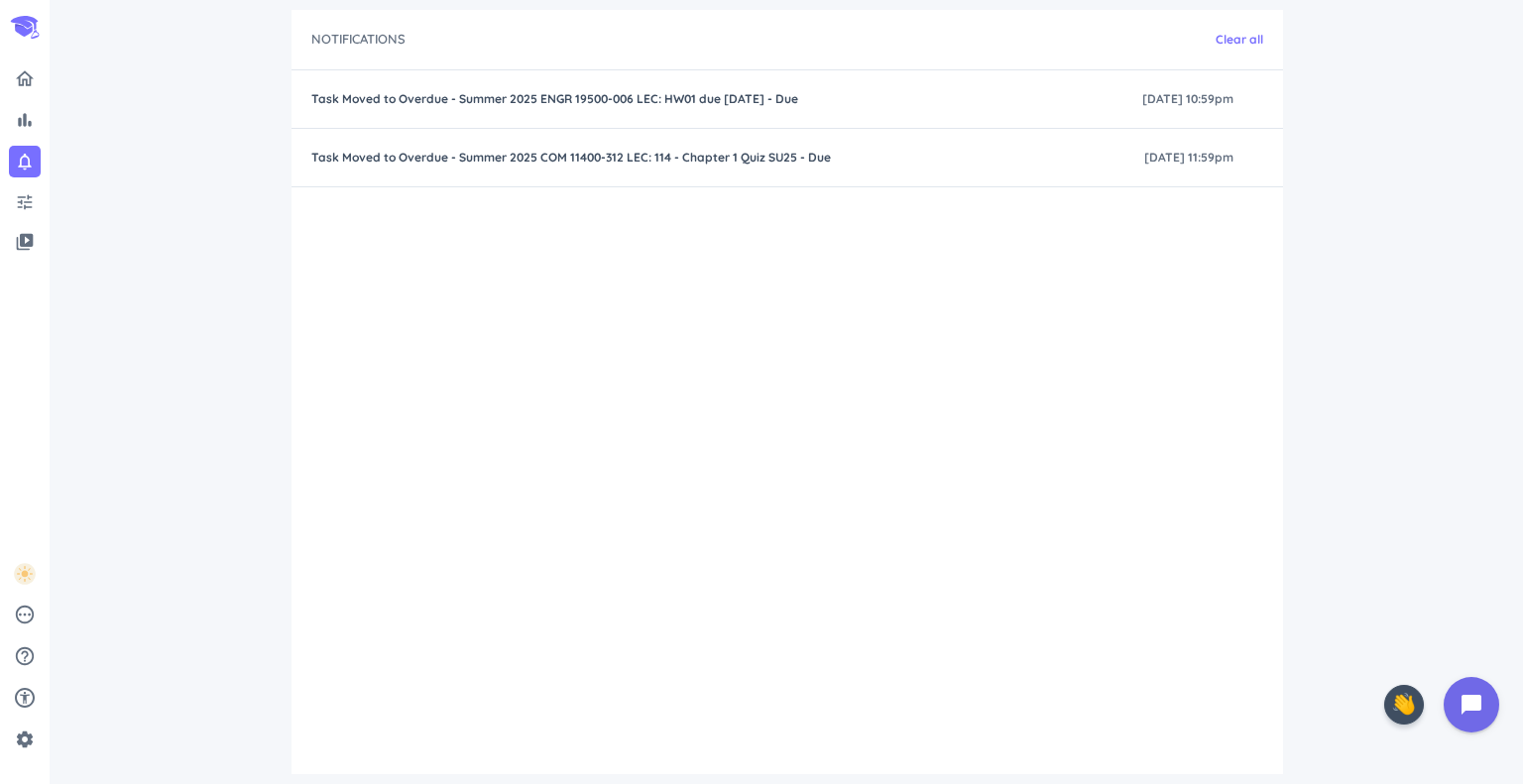 click on "delete_outline" at bounding box center (0, 0) 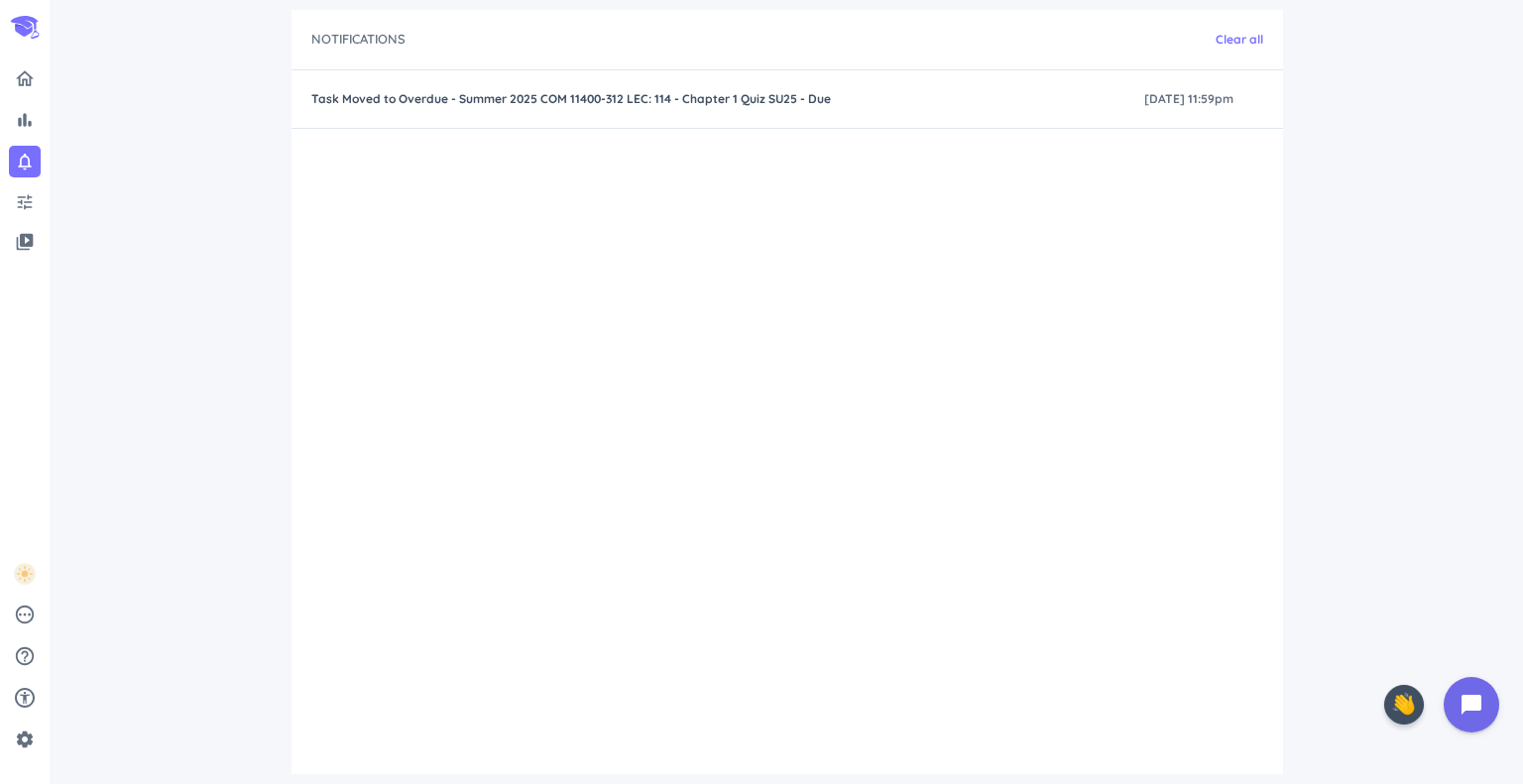 click on "delete_outline" at bounding box center (0, 0) 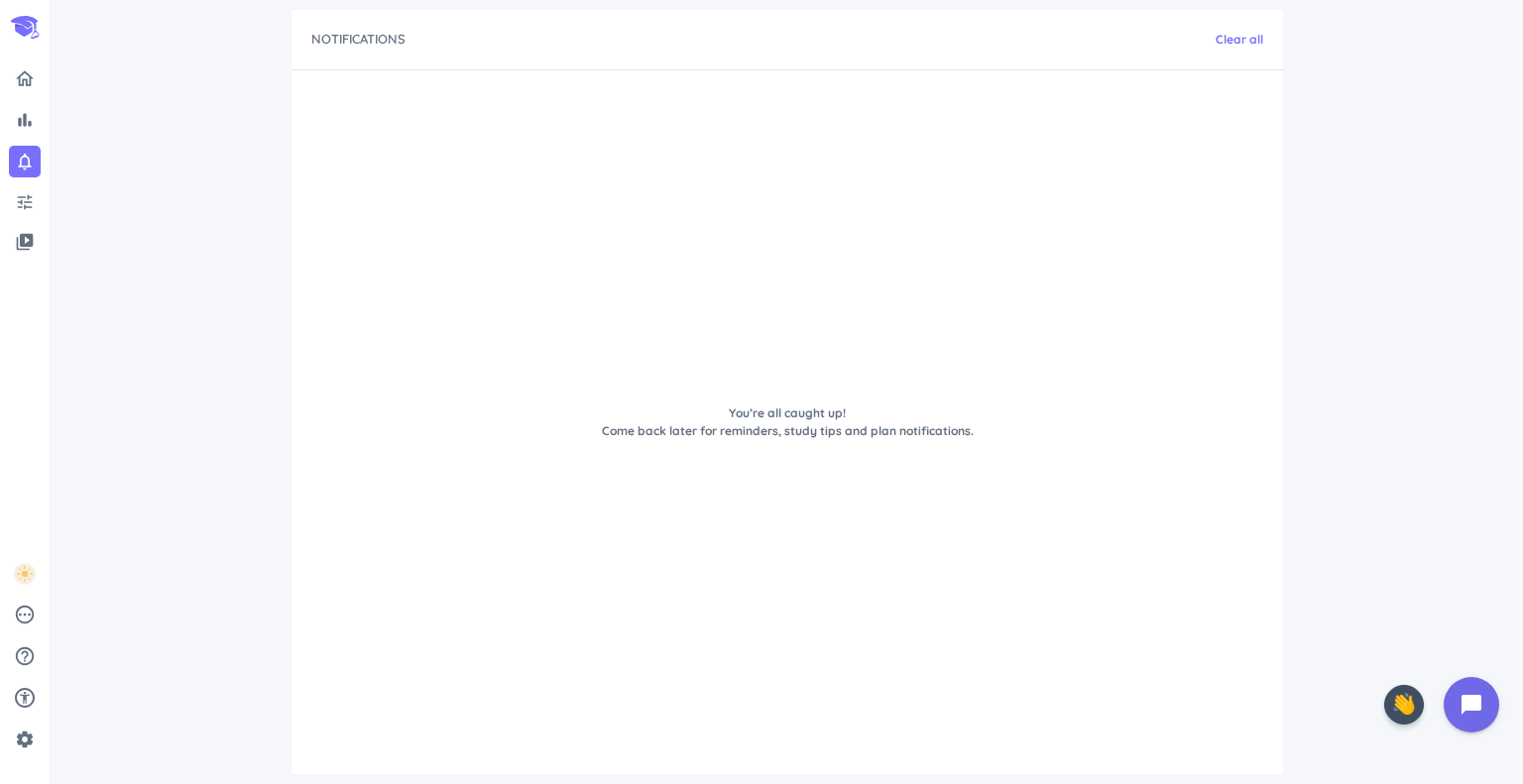 click on "You’re all caught up!
Come back later for reminders,
study tips and plan notifications." at bounding box center [787, 422] 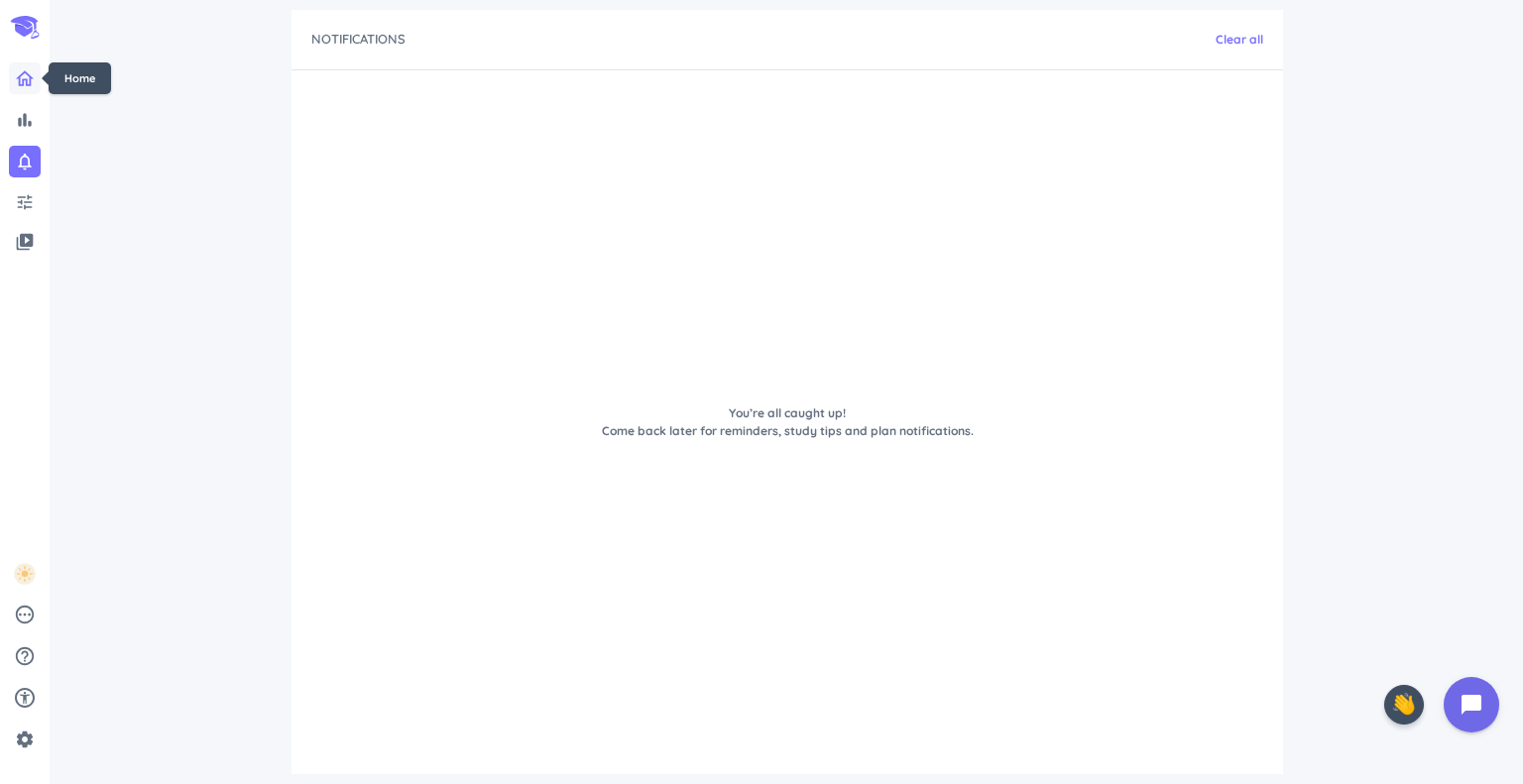 click at bounding box center (25, 78) 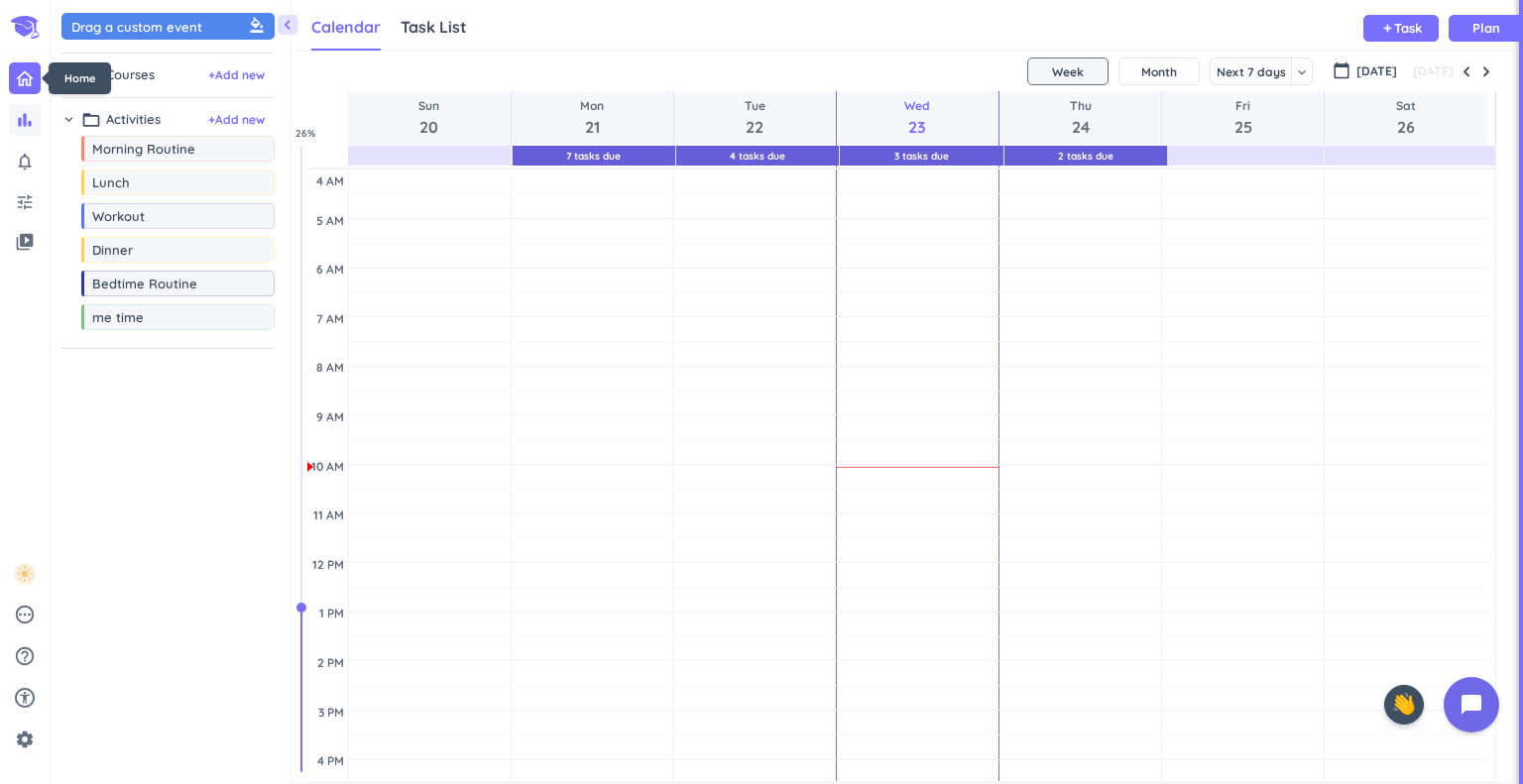 scroll, scrollTop: 8, scrollLeft: 9, axis: both 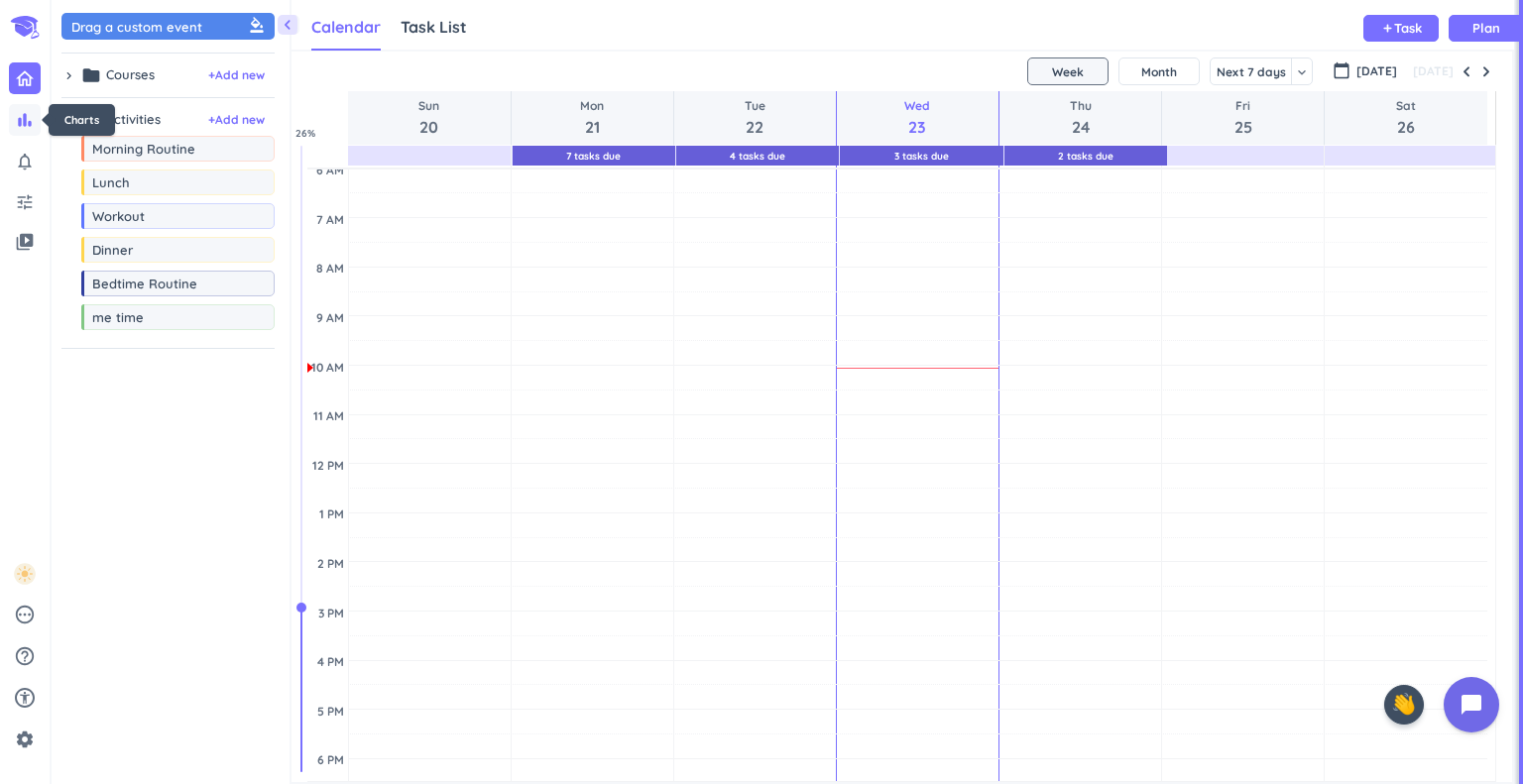 click on "bar_chart" at bounding box center (25, 120) 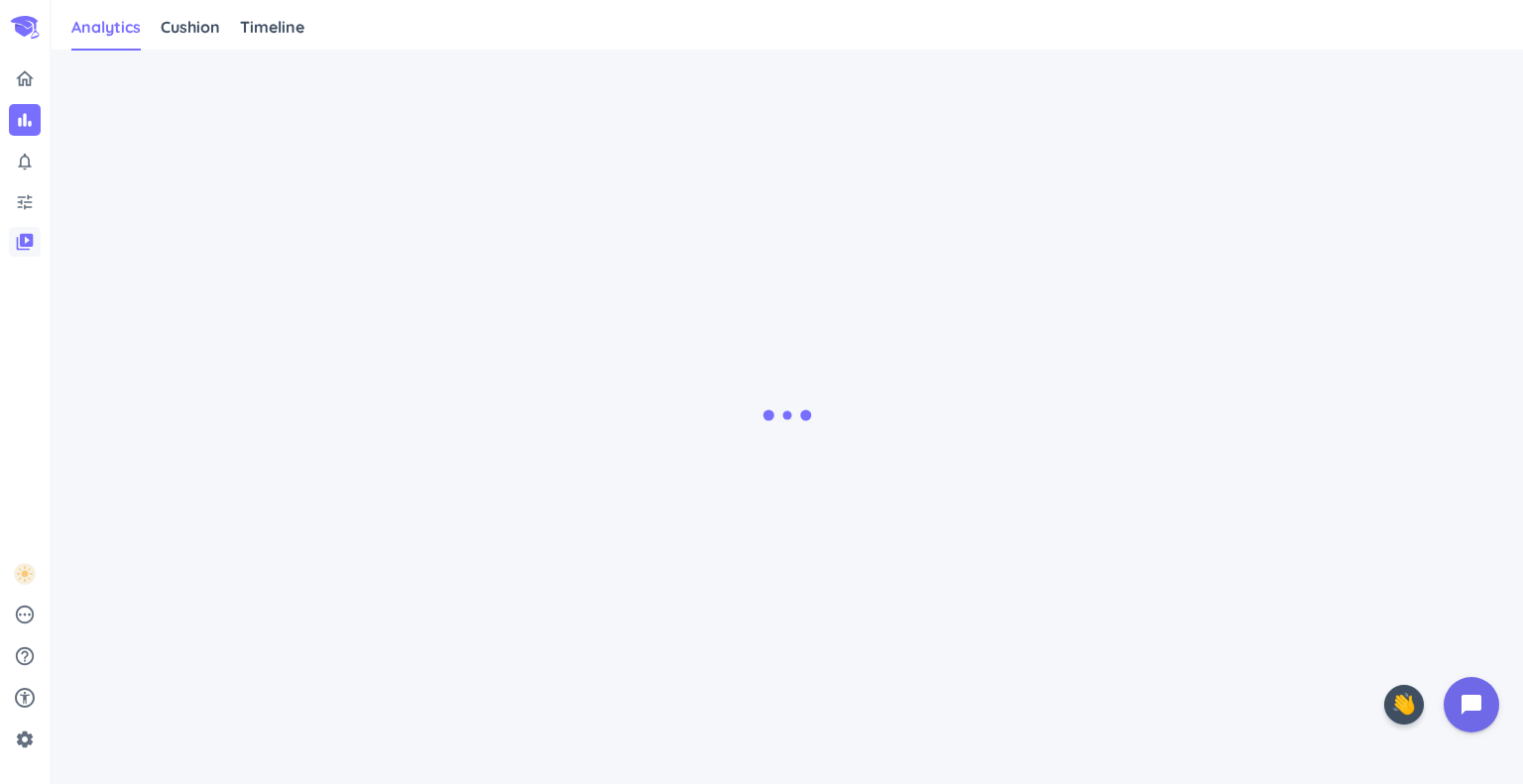 click on "video_library" at bounding box center [25, 242] 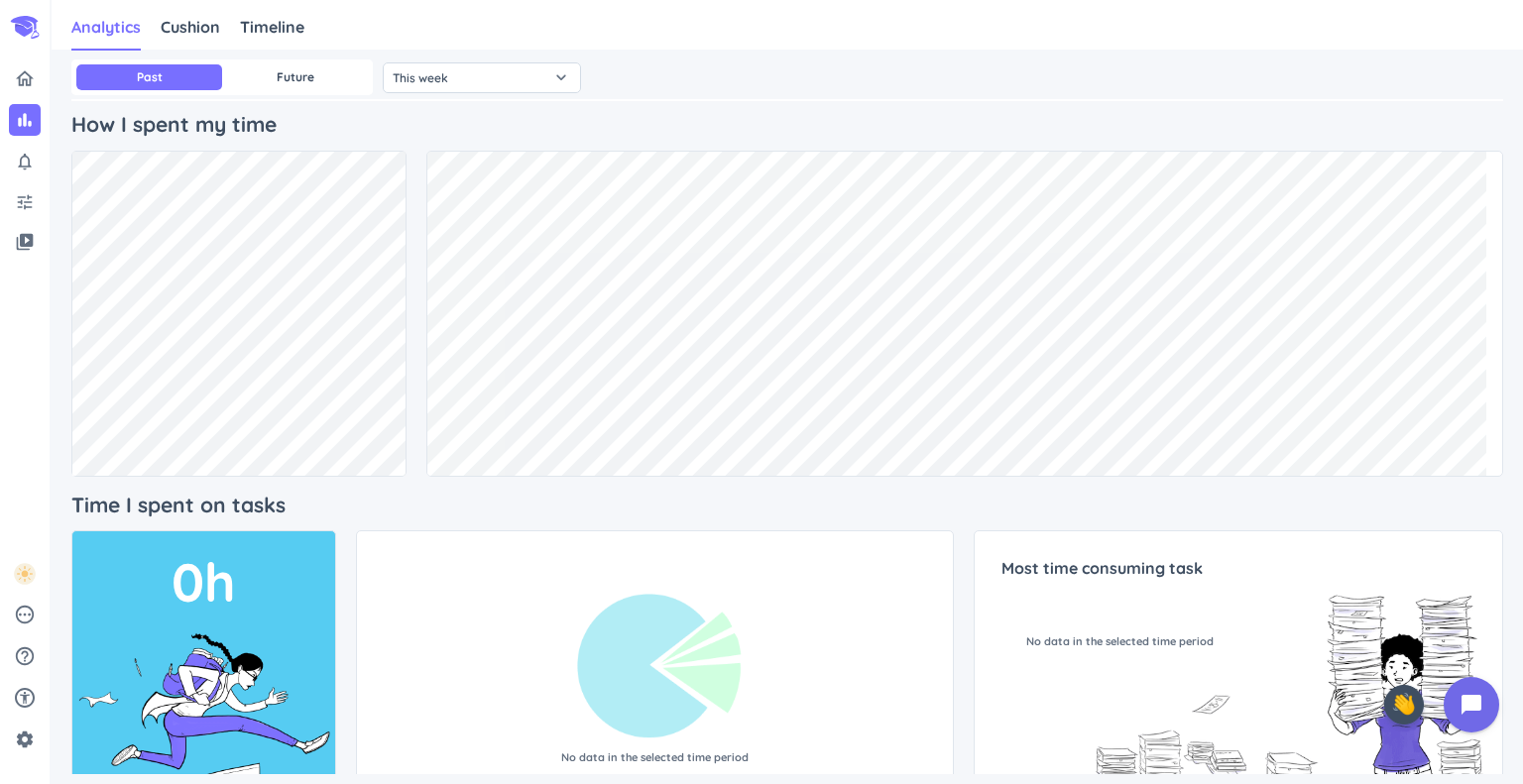 drag, startPoint x: 1500, startPoint y: 167, endPoint x: 1522, endPoint y: -120, distance: 287.84197 